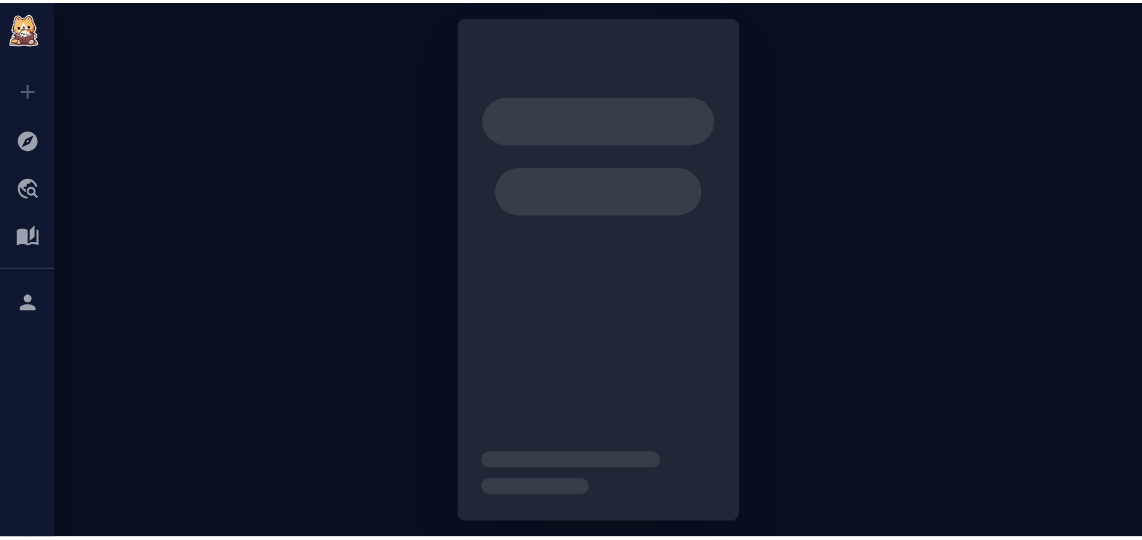 scroll, scrollTop: 0, scrollLeft: 0, axis: both 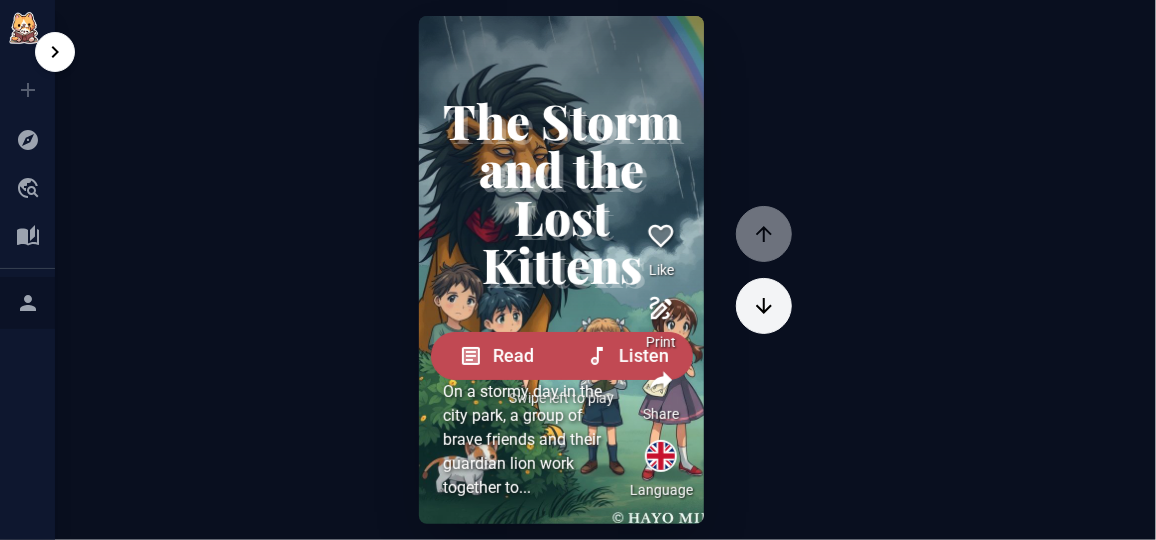 click on "[USERNAME] [EMAIL]" at bounding box center (27, 303) 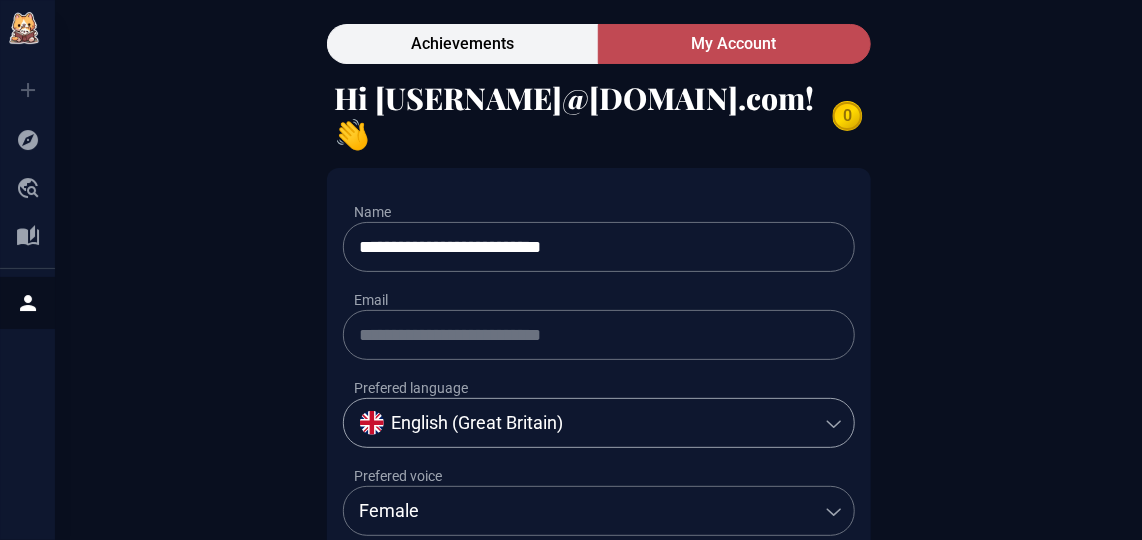 click 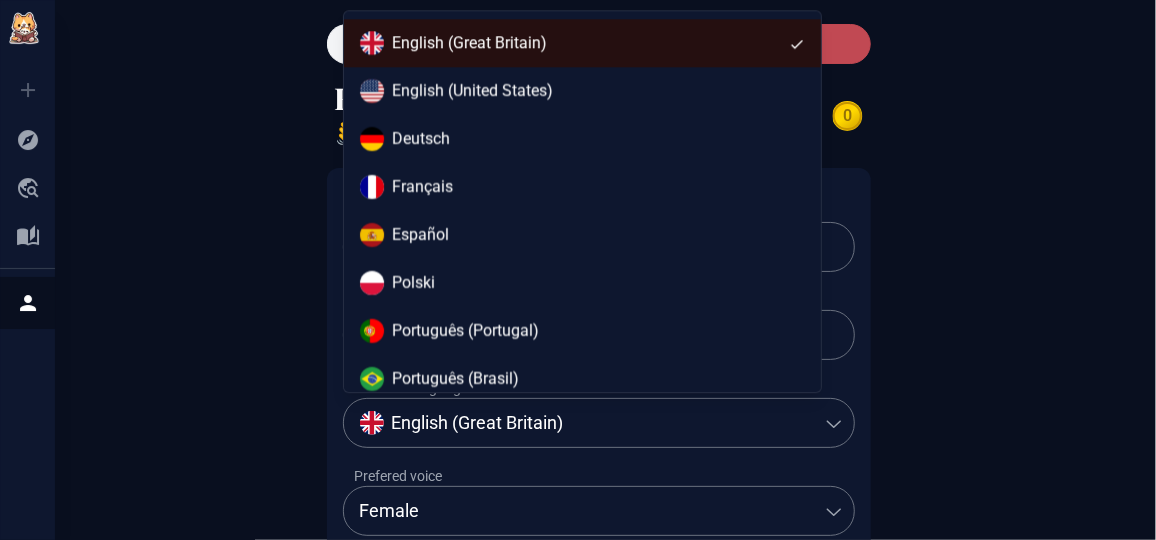 select on "*****" 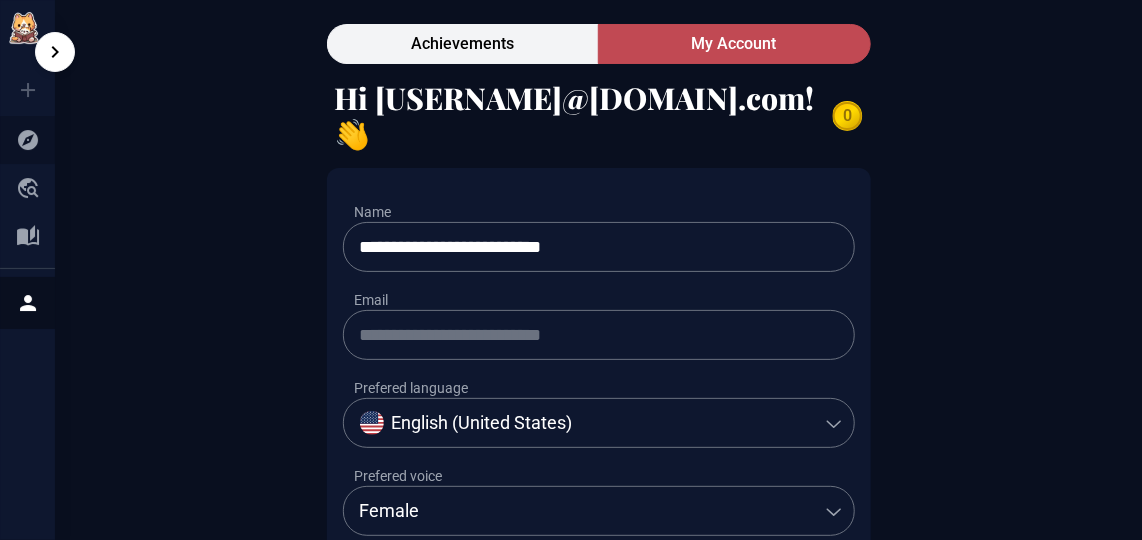 click 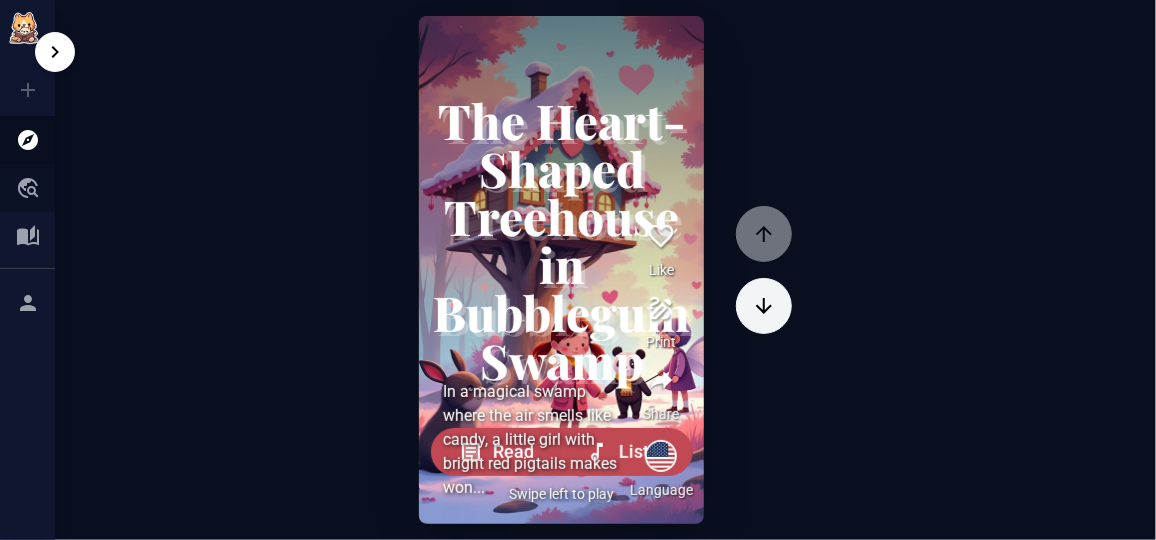 click 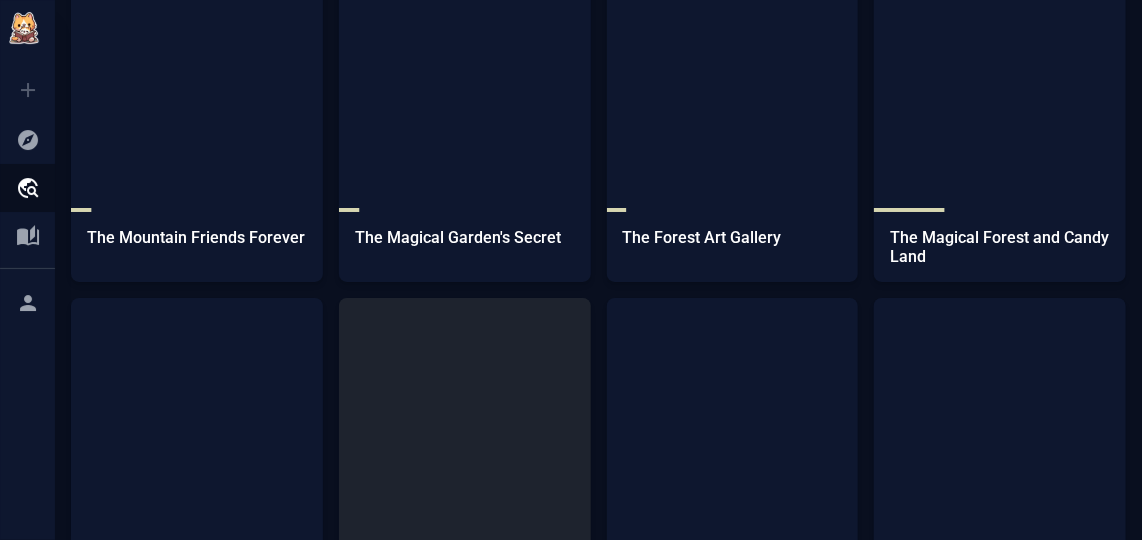 scroll, scrollTop: 7822, scrollLeft: 0, axis: vertical 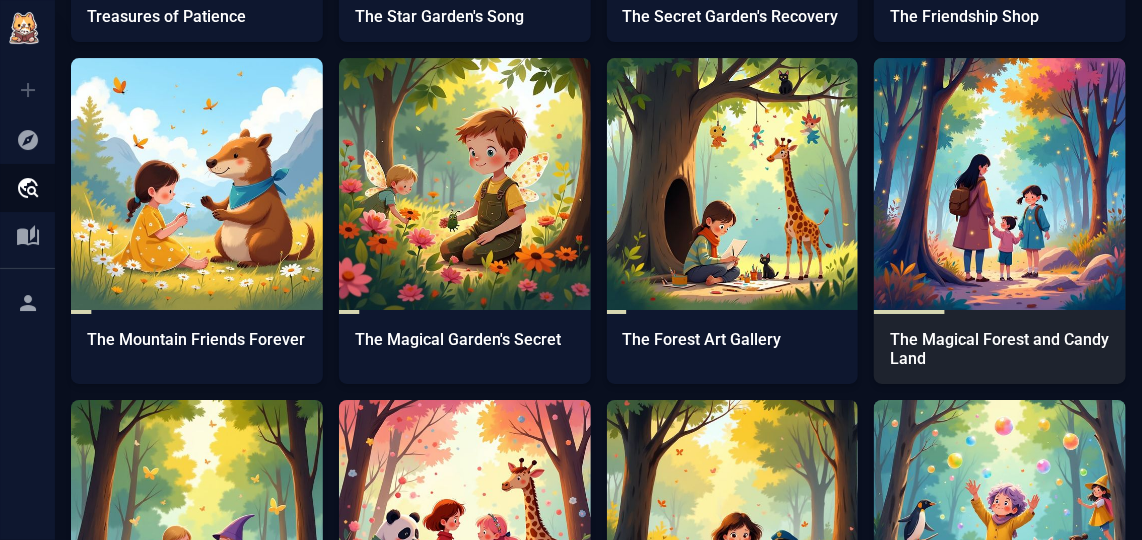 click at bounding box center (1000, 184) 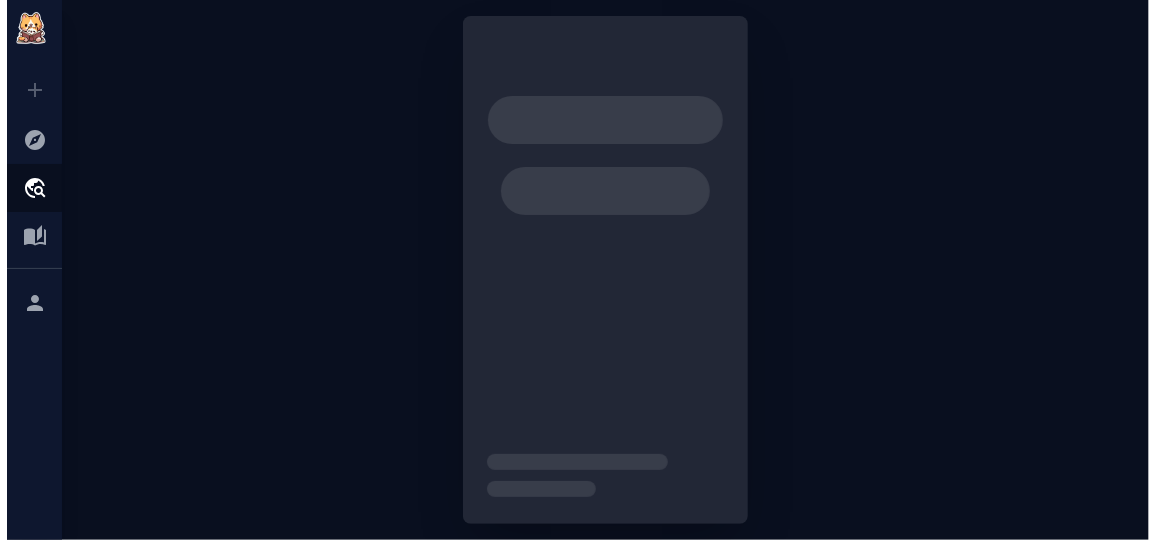 scroll, scrollTop: 0, scrollLeft: 0, axis: both 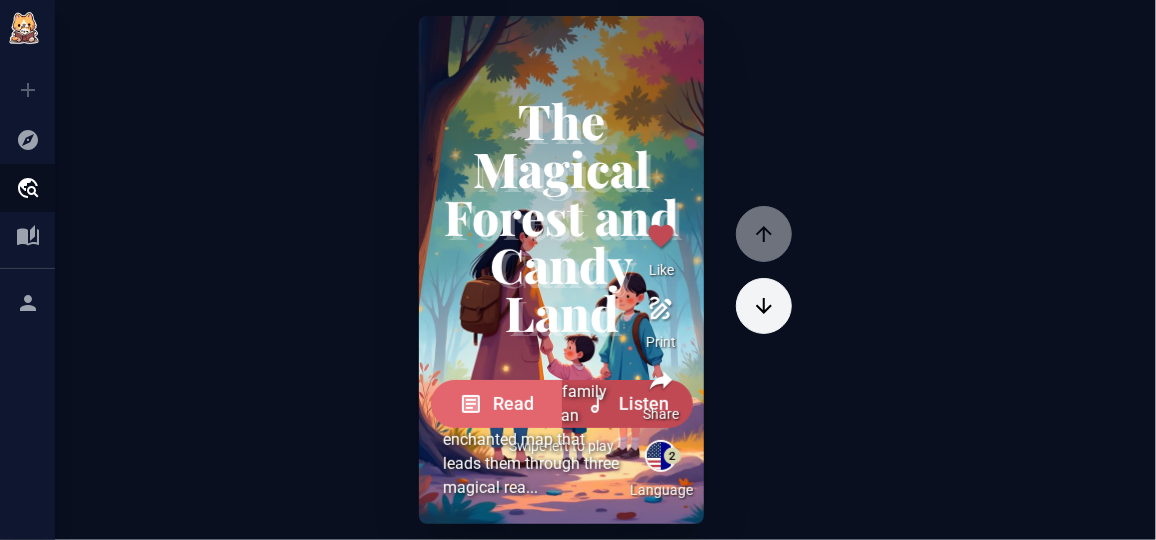 click on "Read" at bounding box center [496, 404] 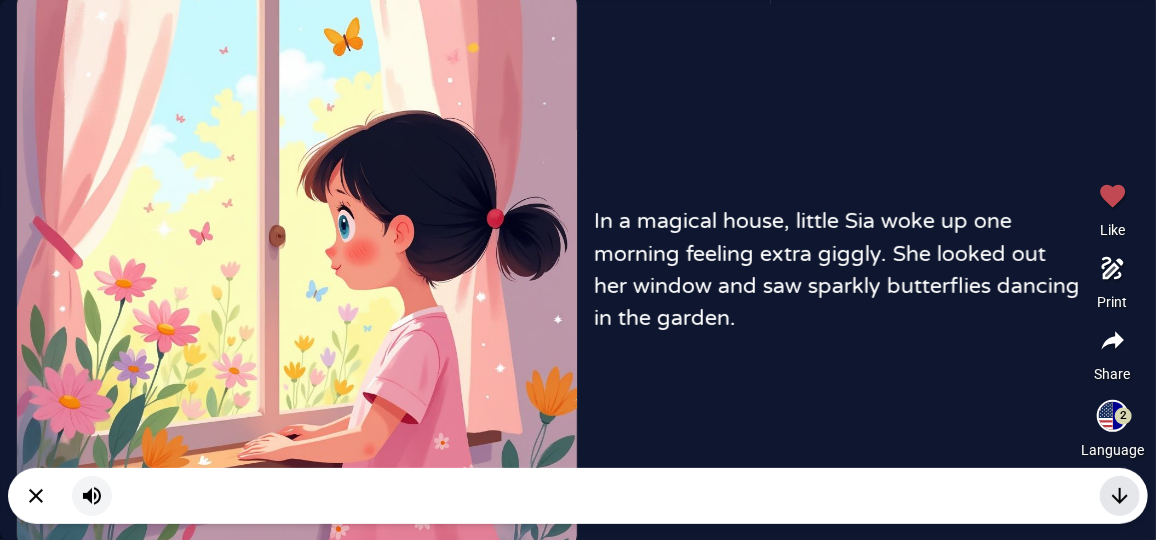 click 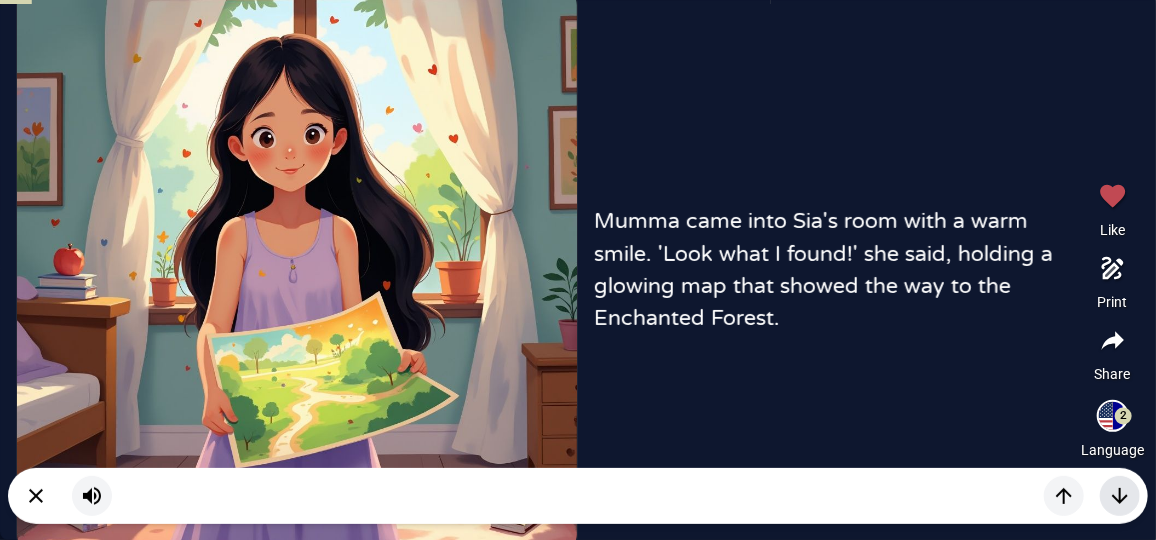 click 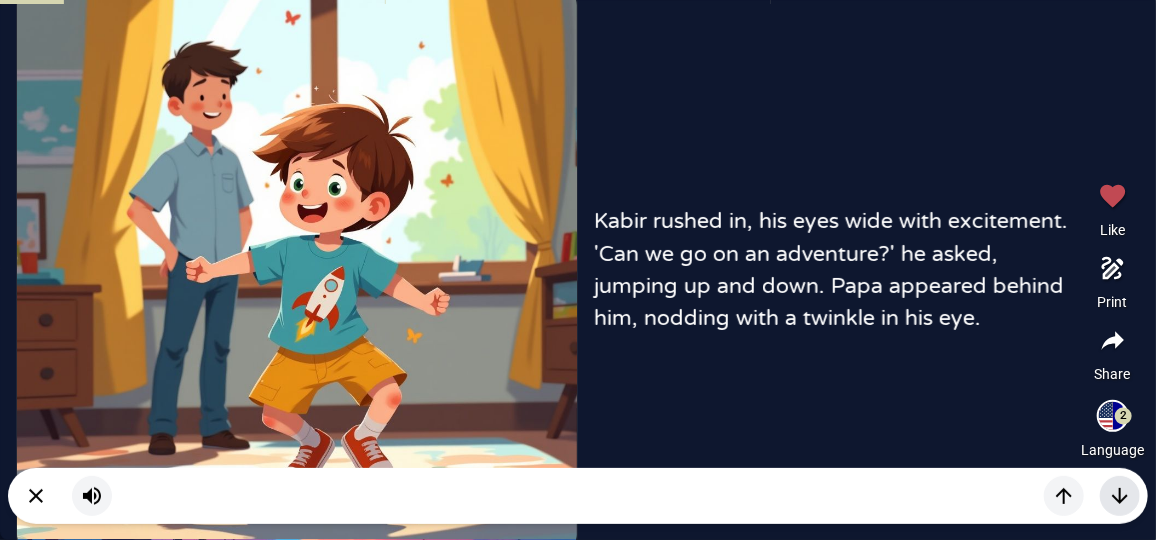 click 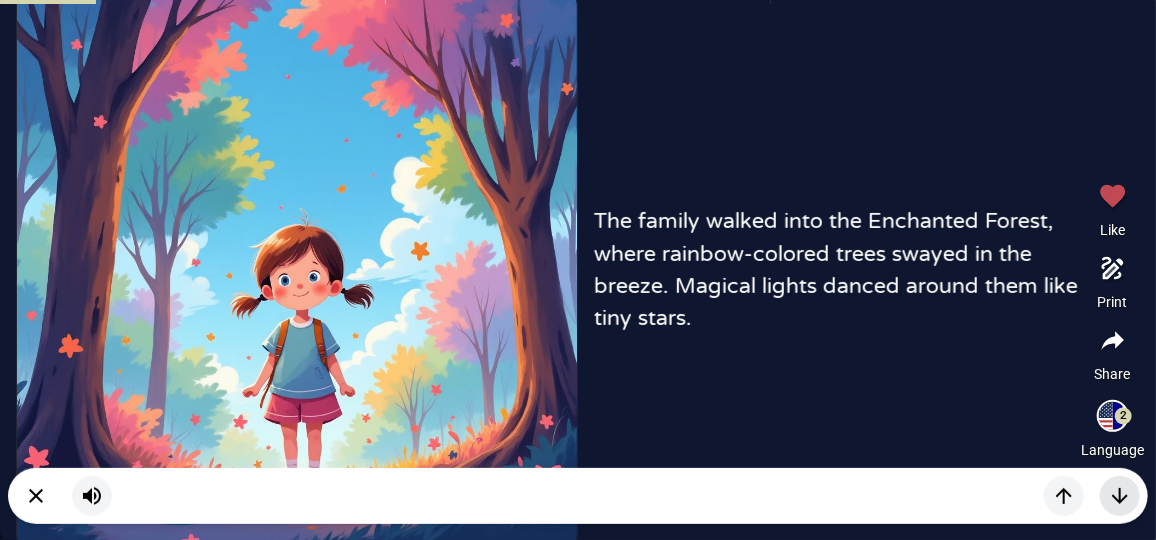 click 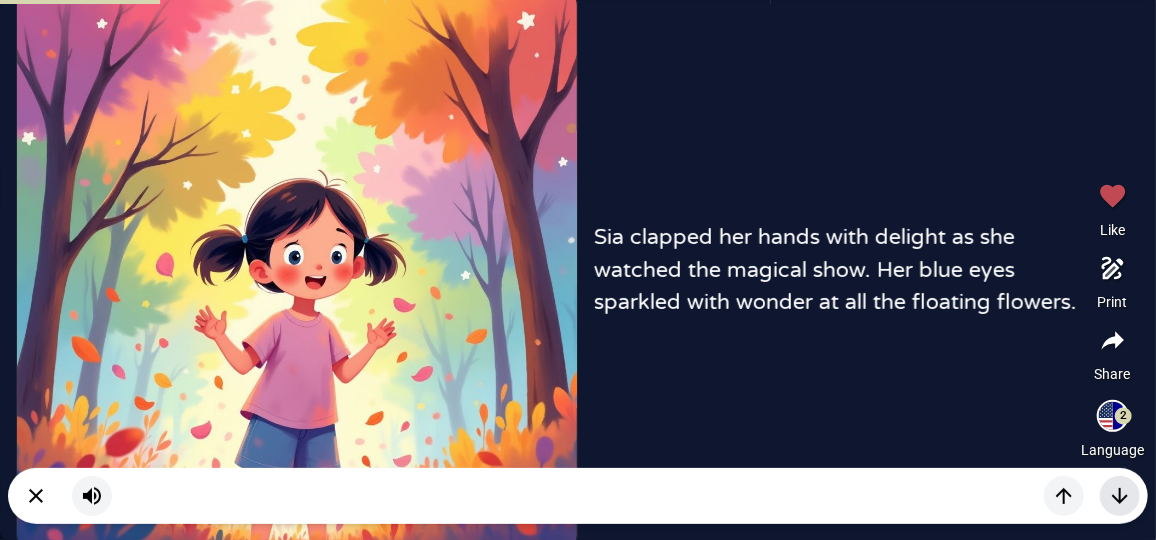 click 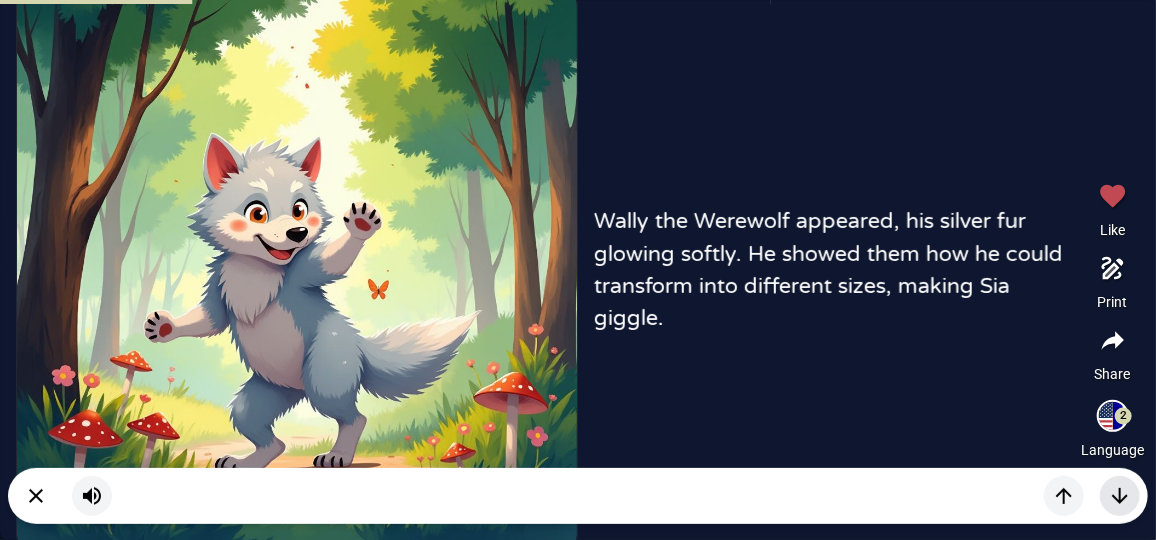click 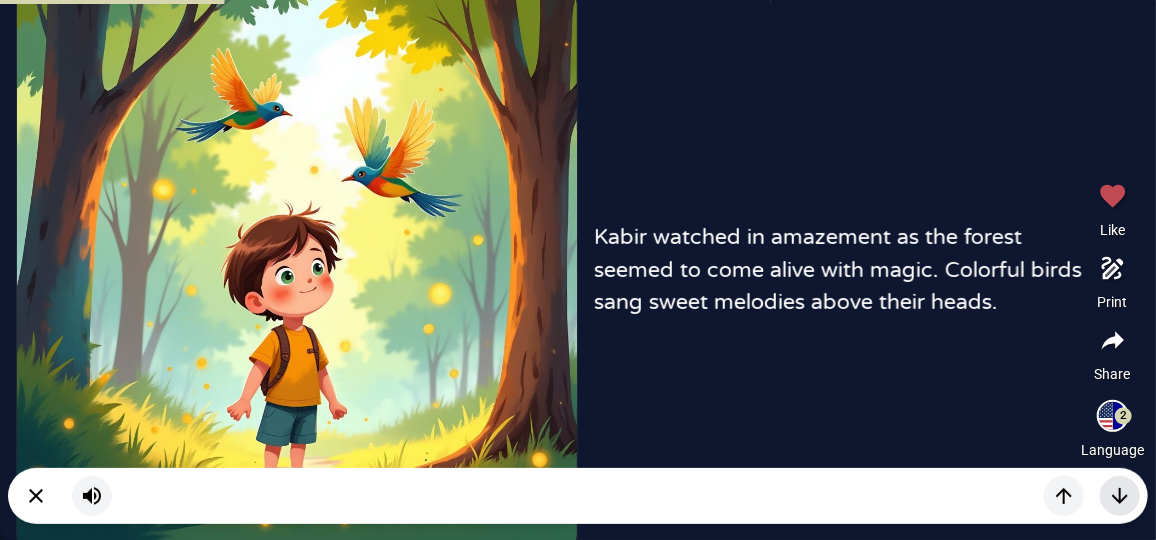 click 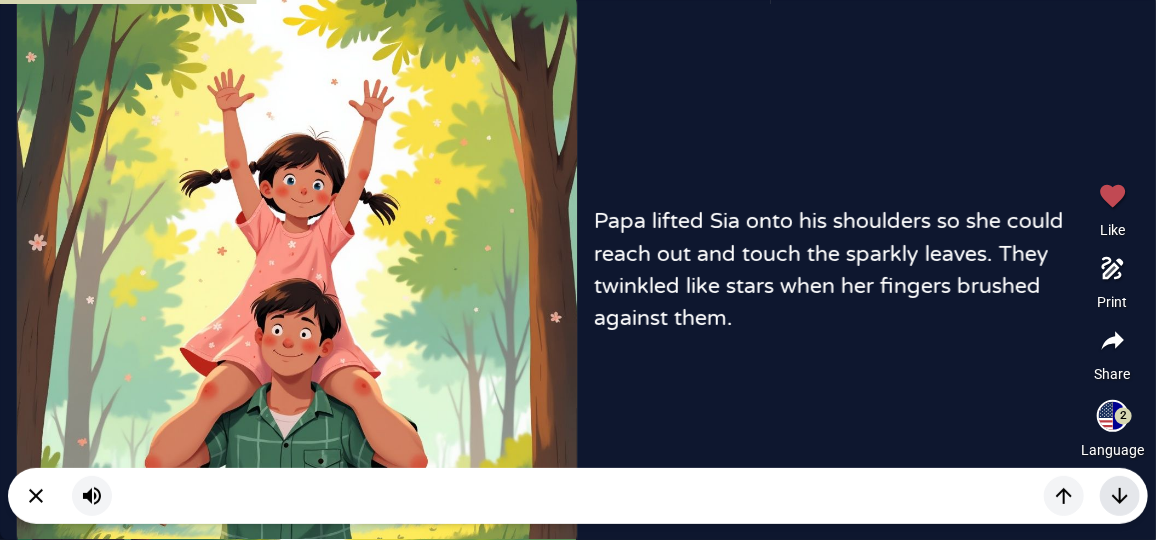 click 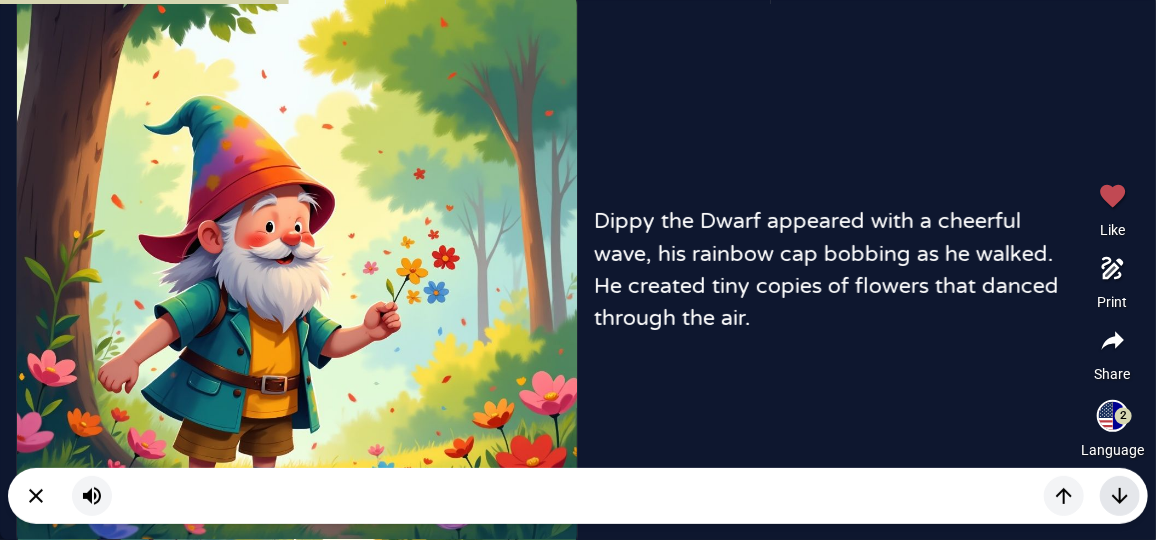 click 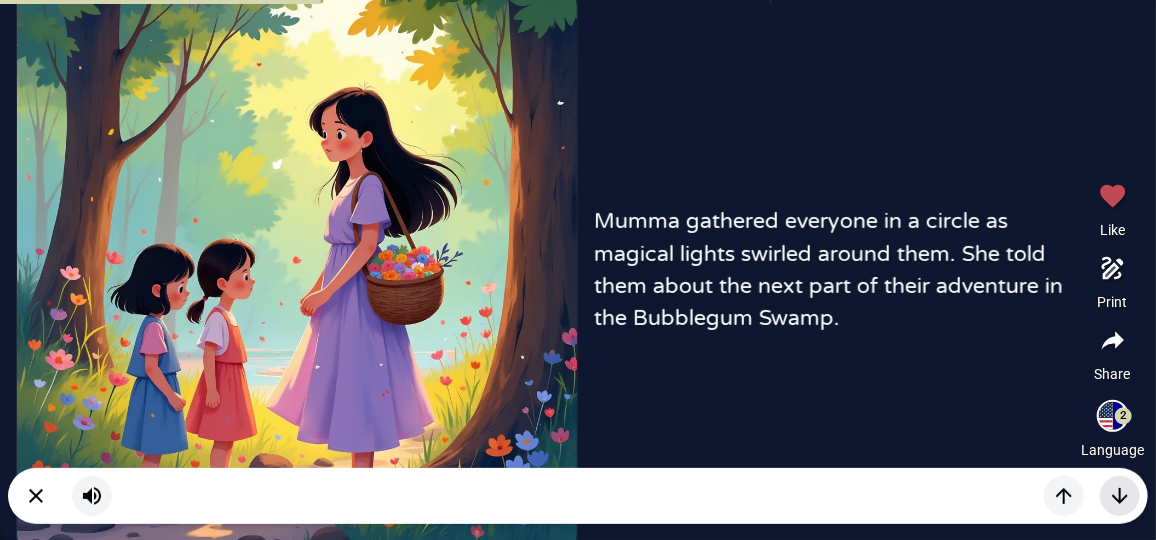 click 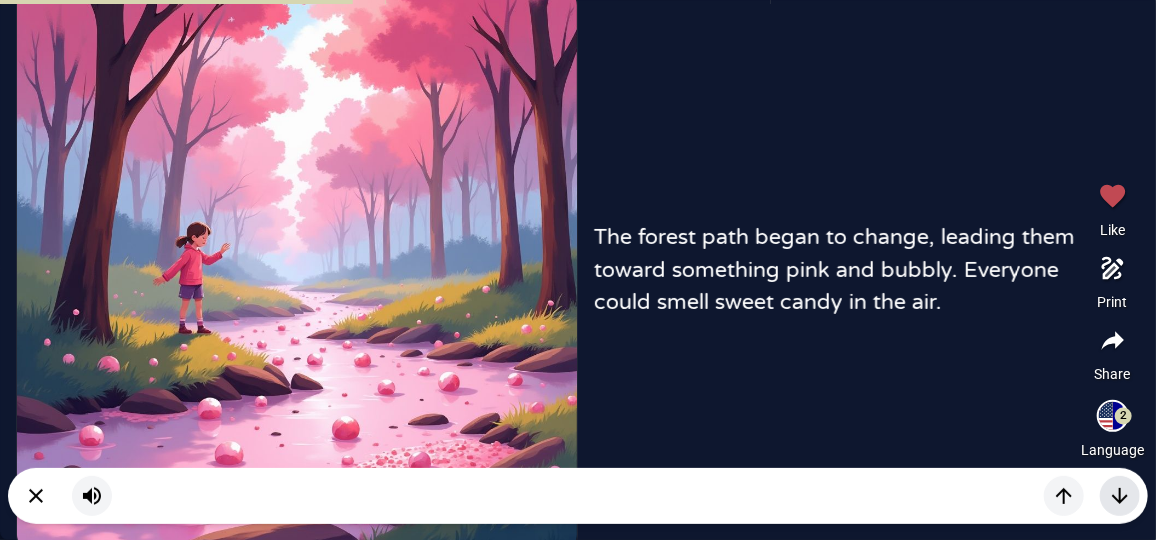 click 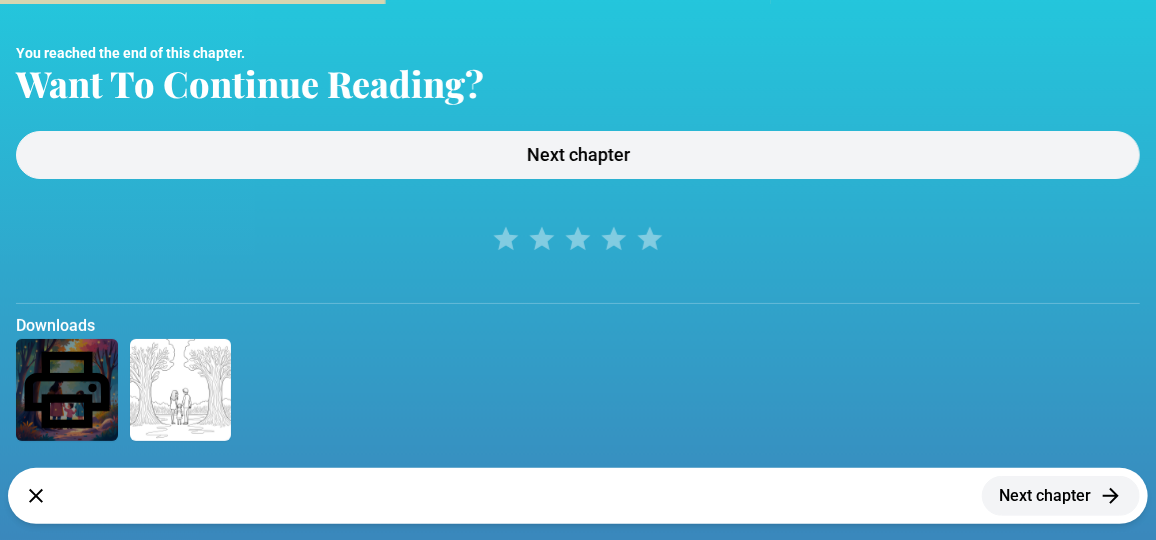 click on "Next chapter" at bounding box center [1061, 496] 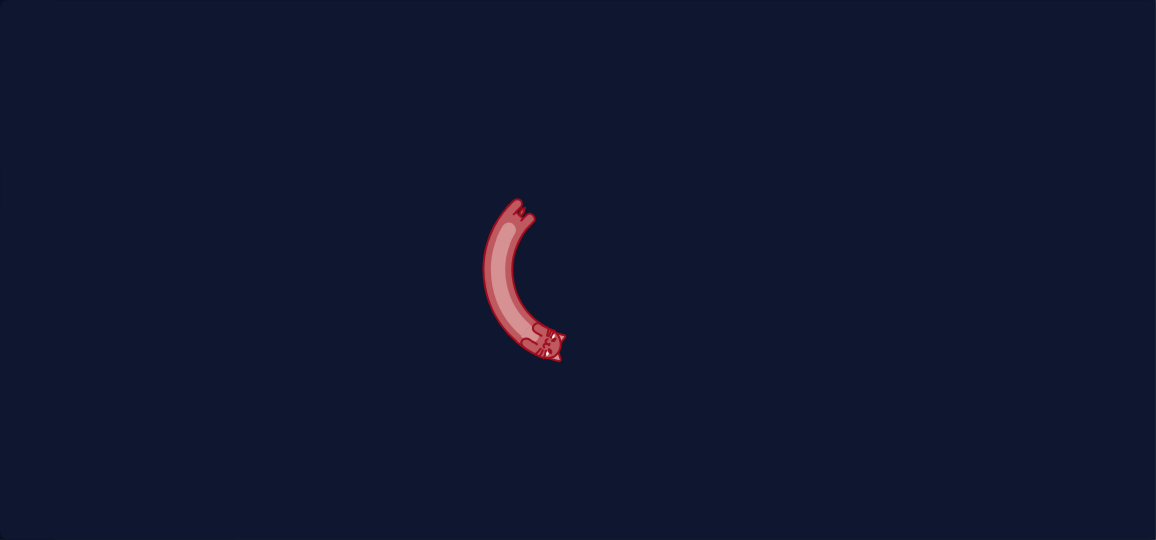 click at bounding box center (578, 270) 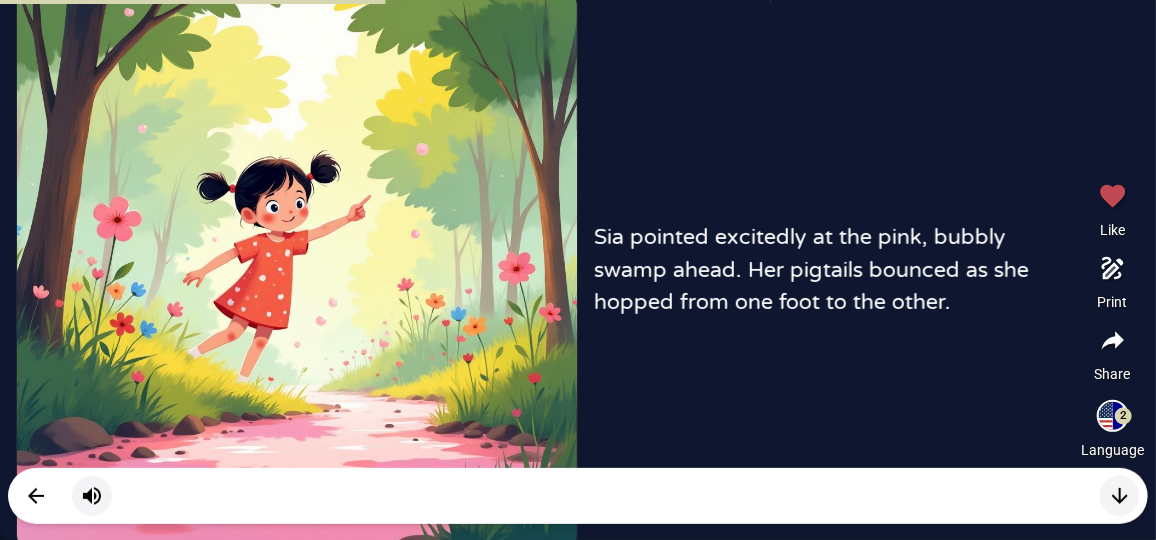 click 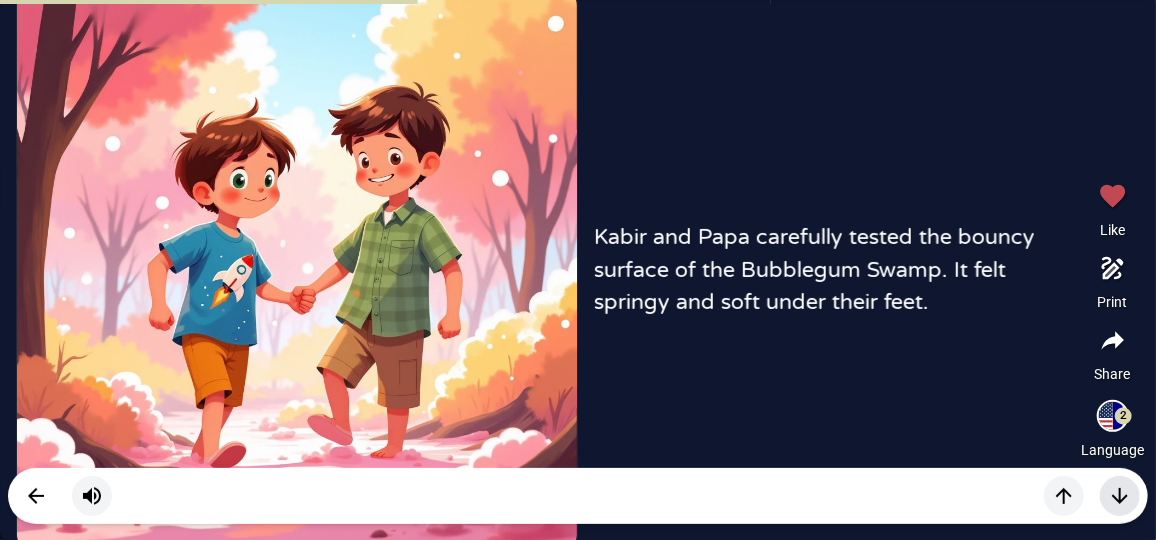 click 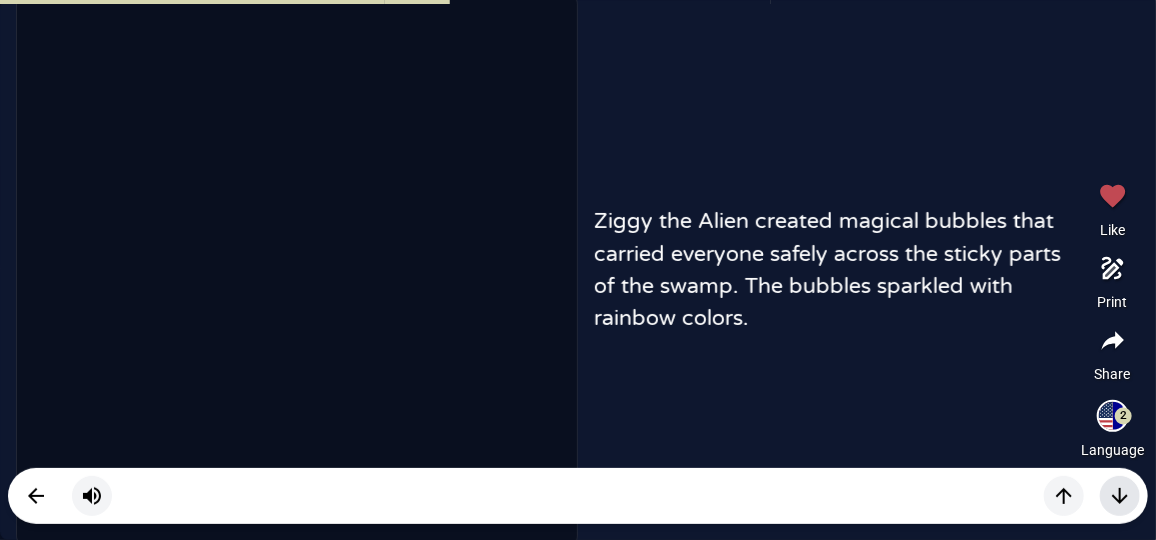 click 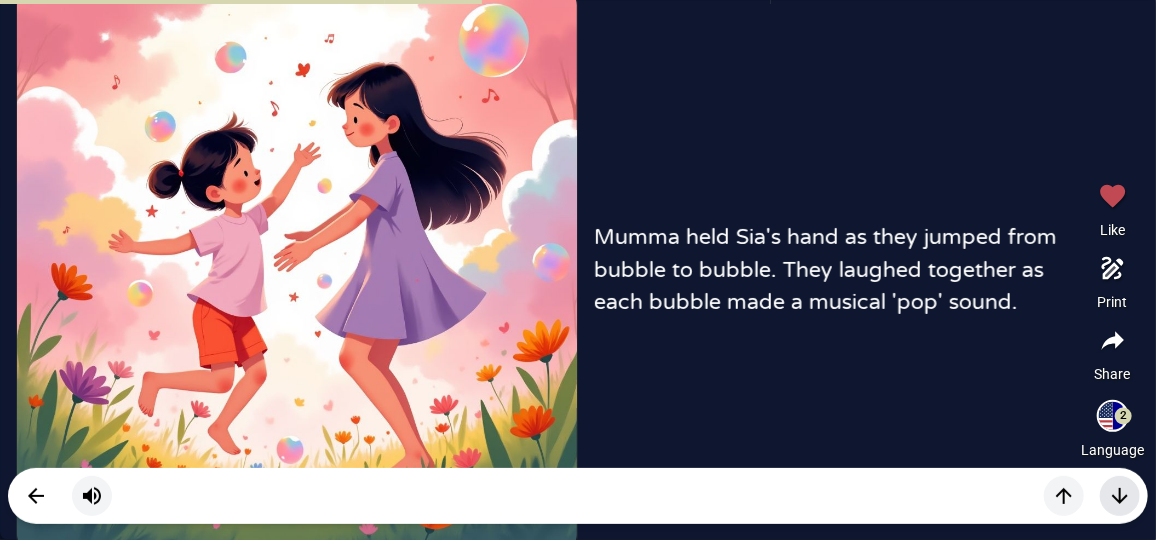 click 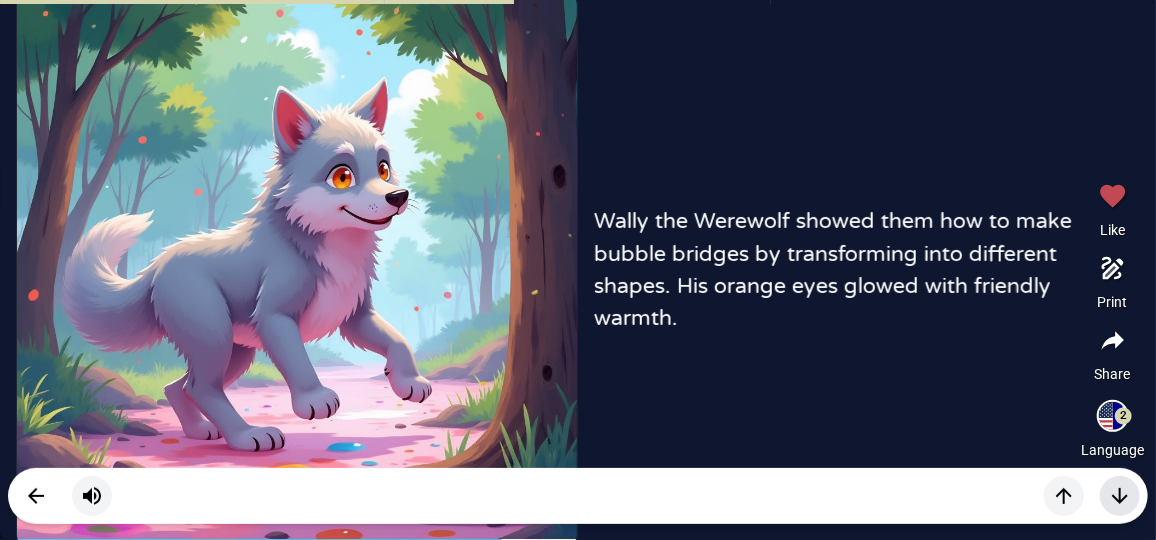 click 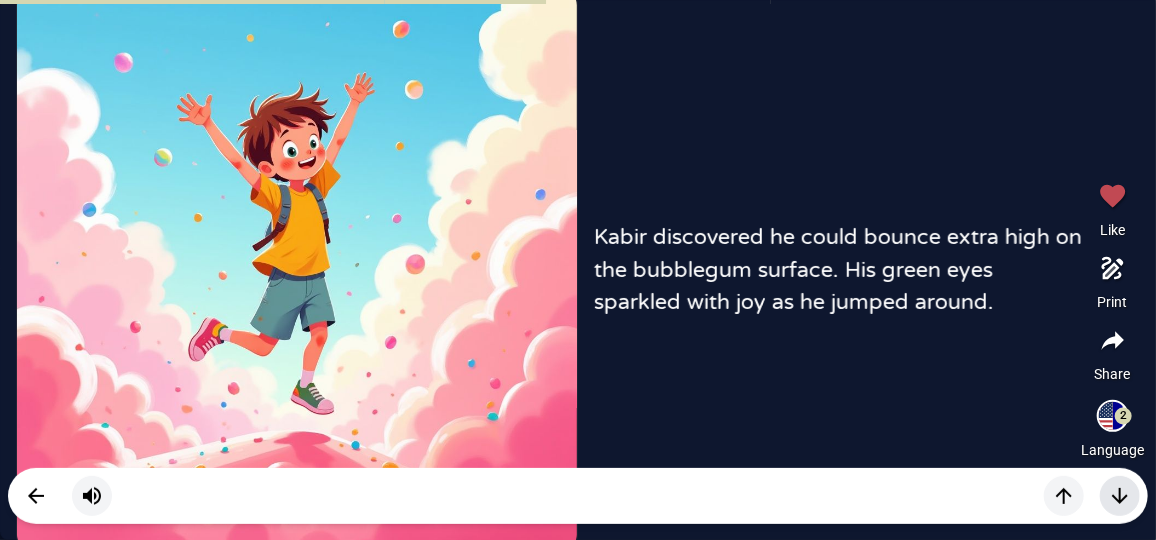 click 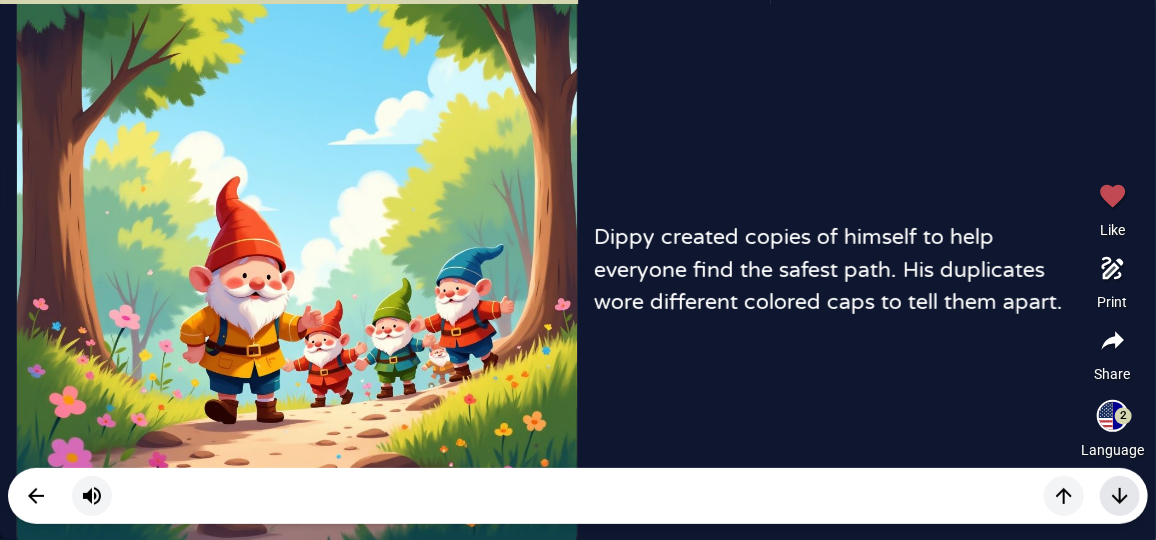 click 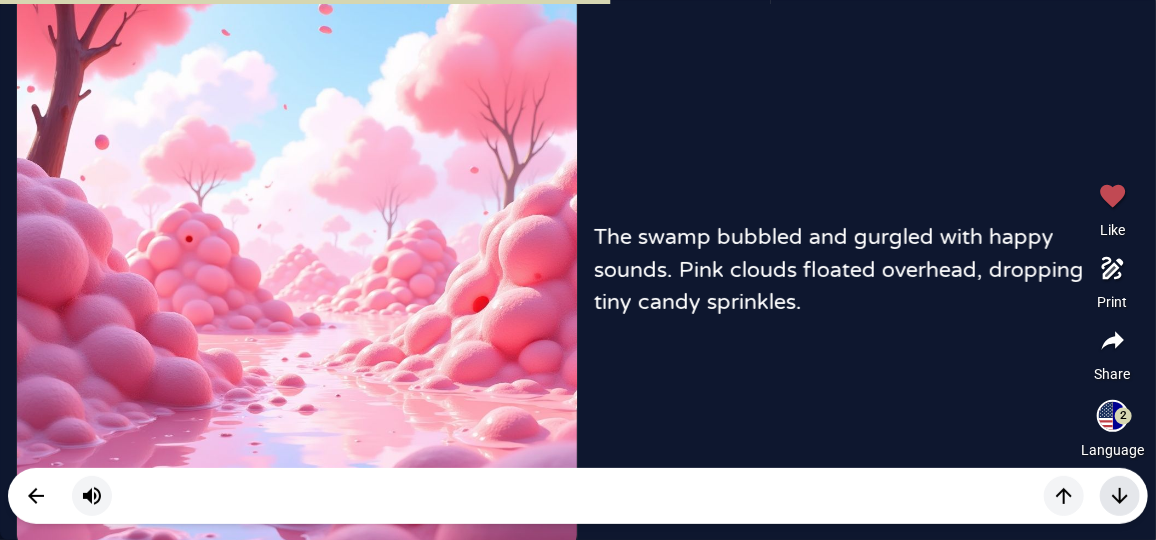 click 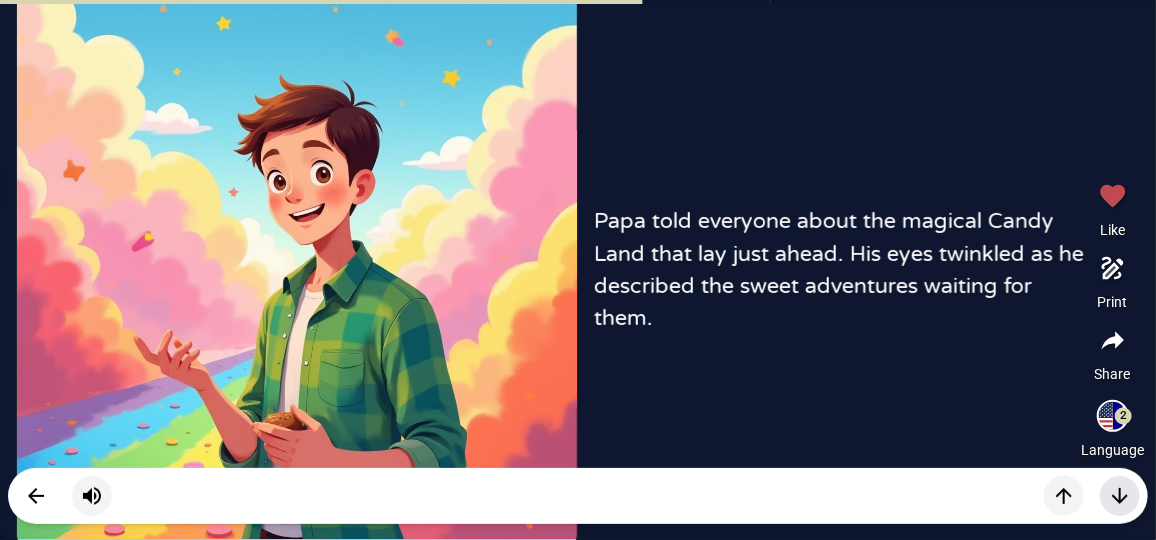 click 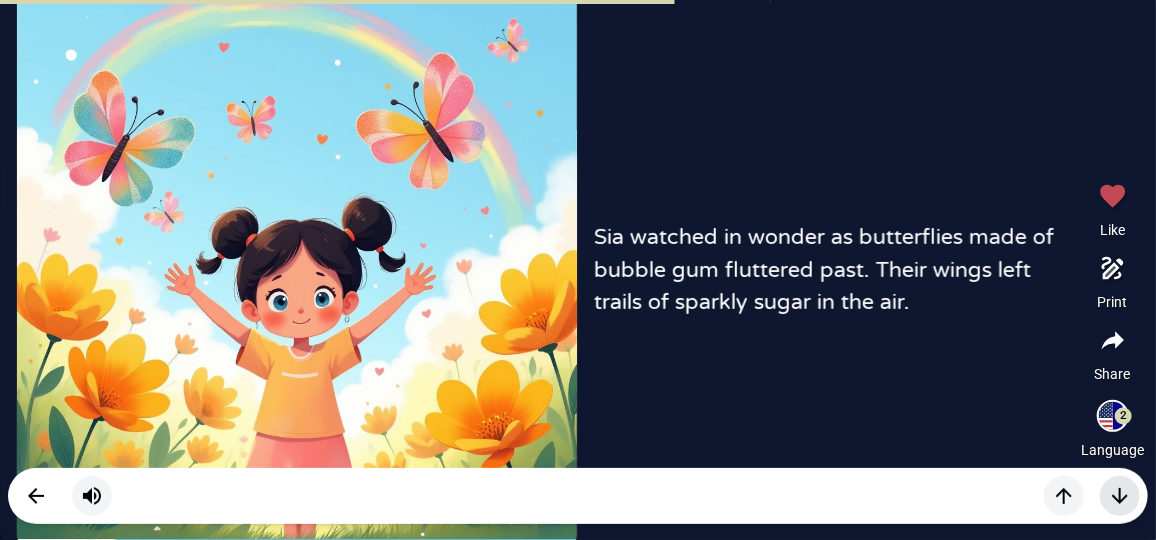 click 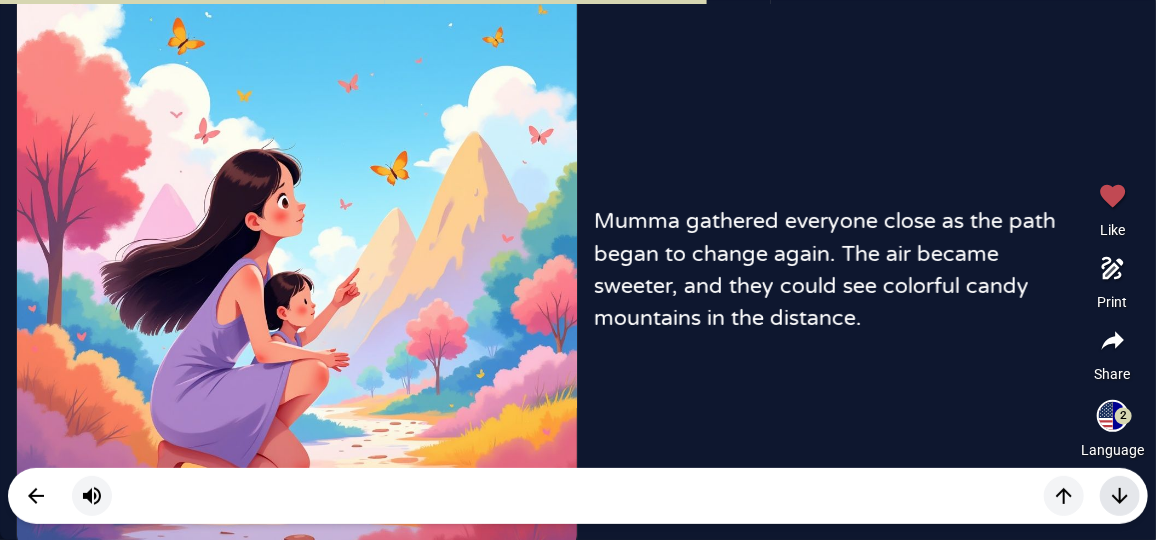click 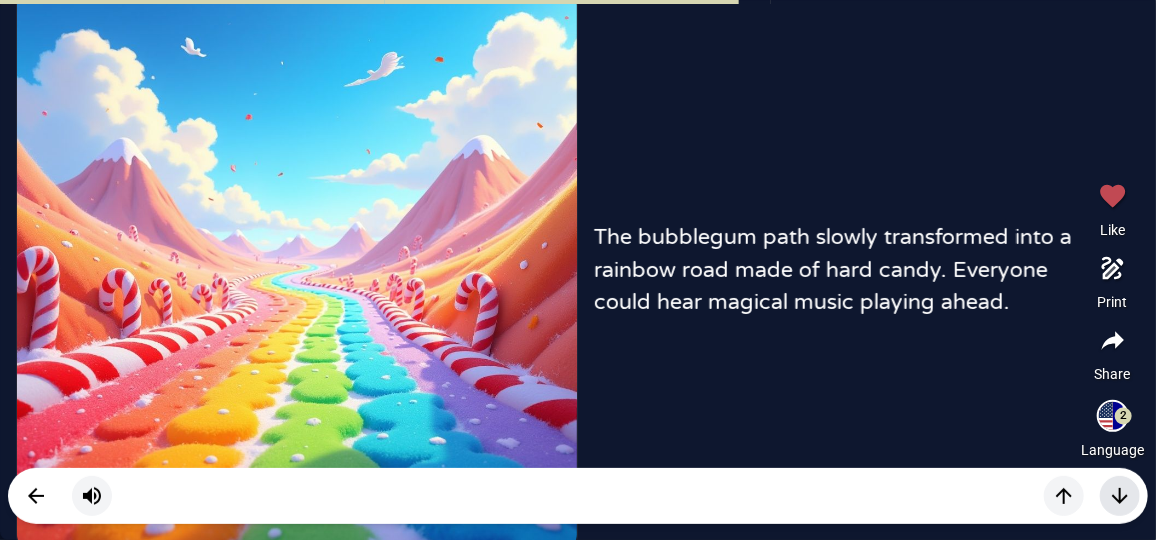 click 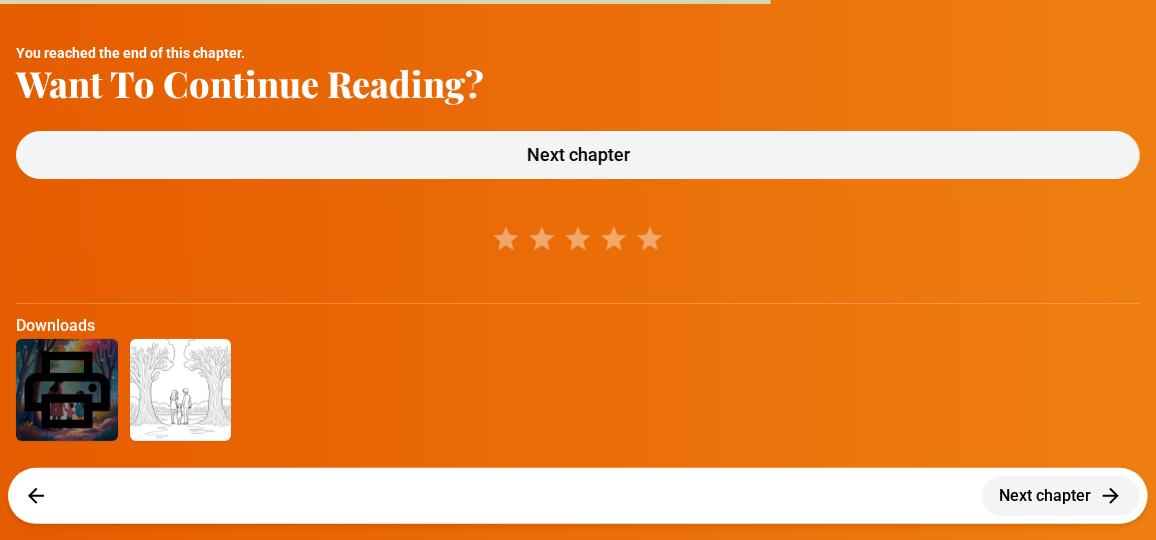 click 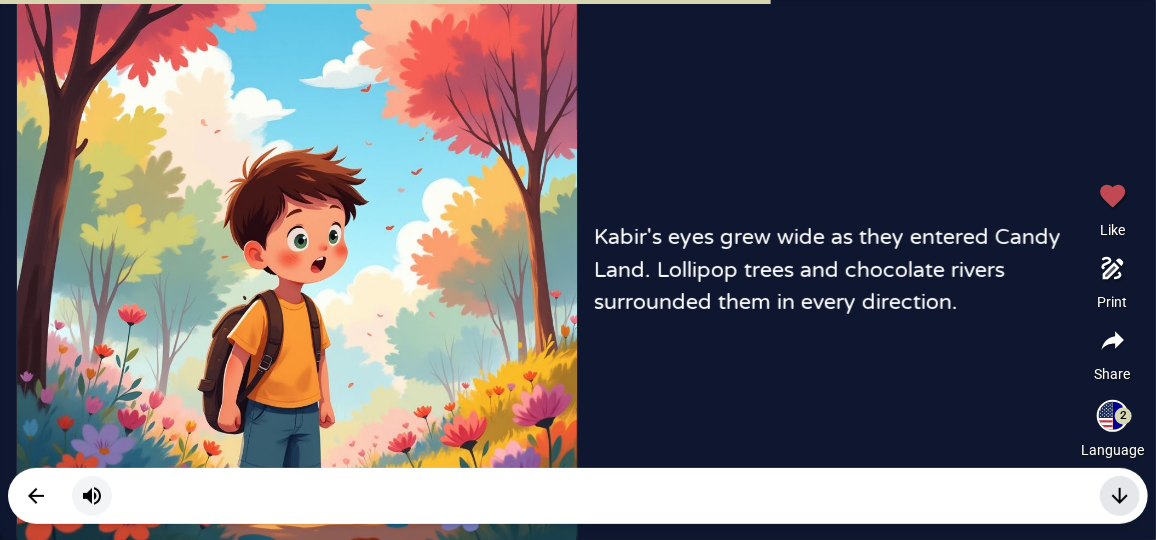 click at bounding box center [1120, 496] 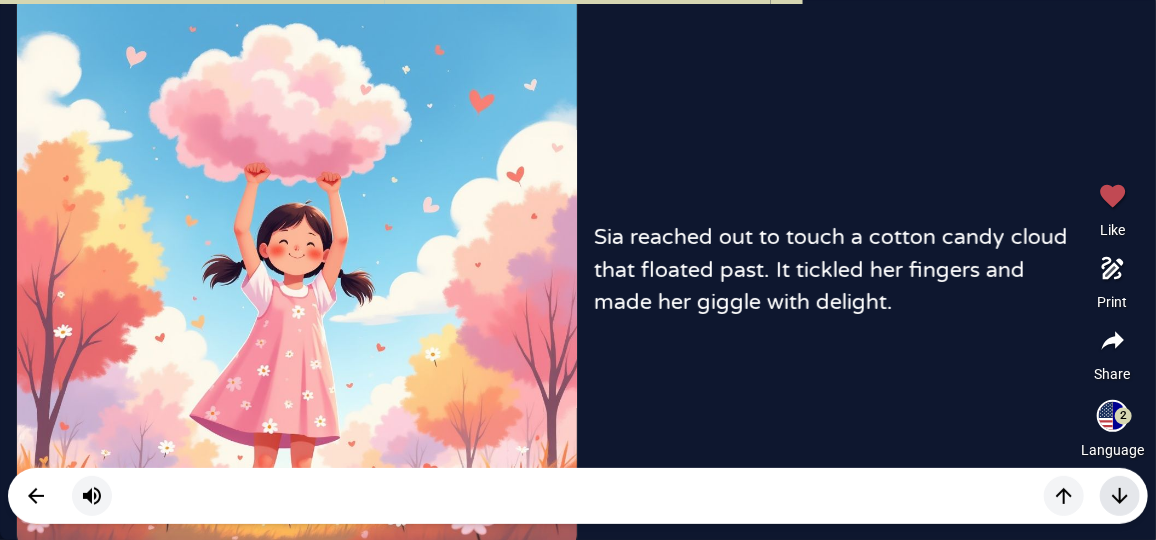 click 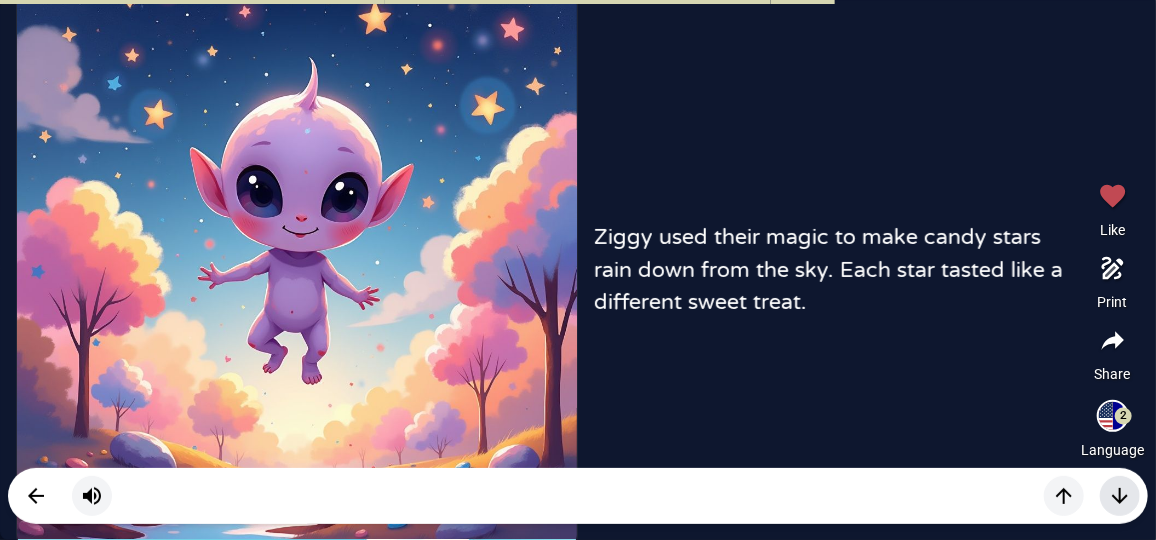 click 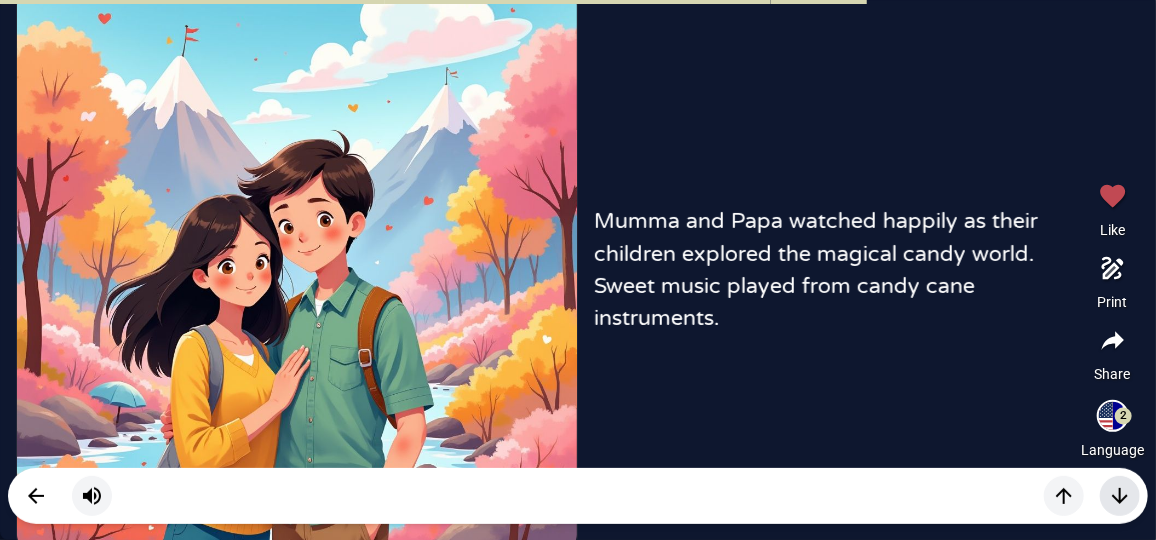 click 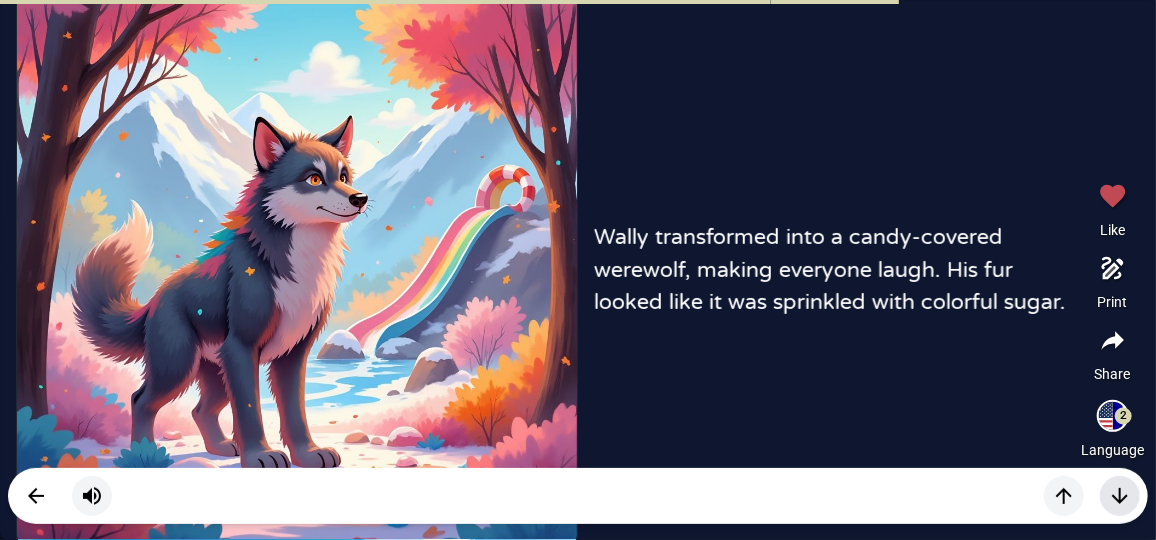 click 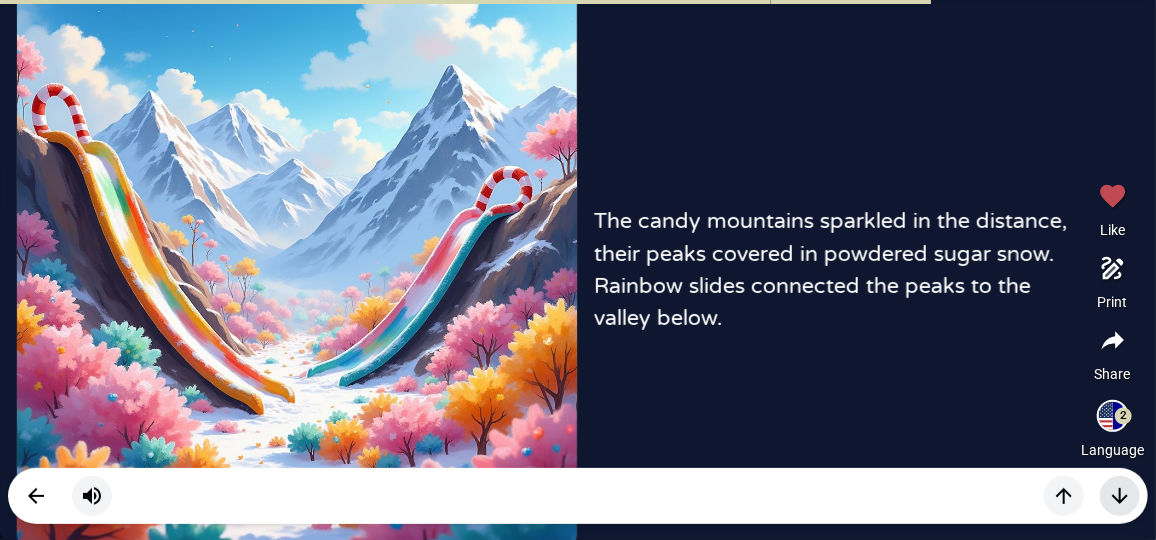 click 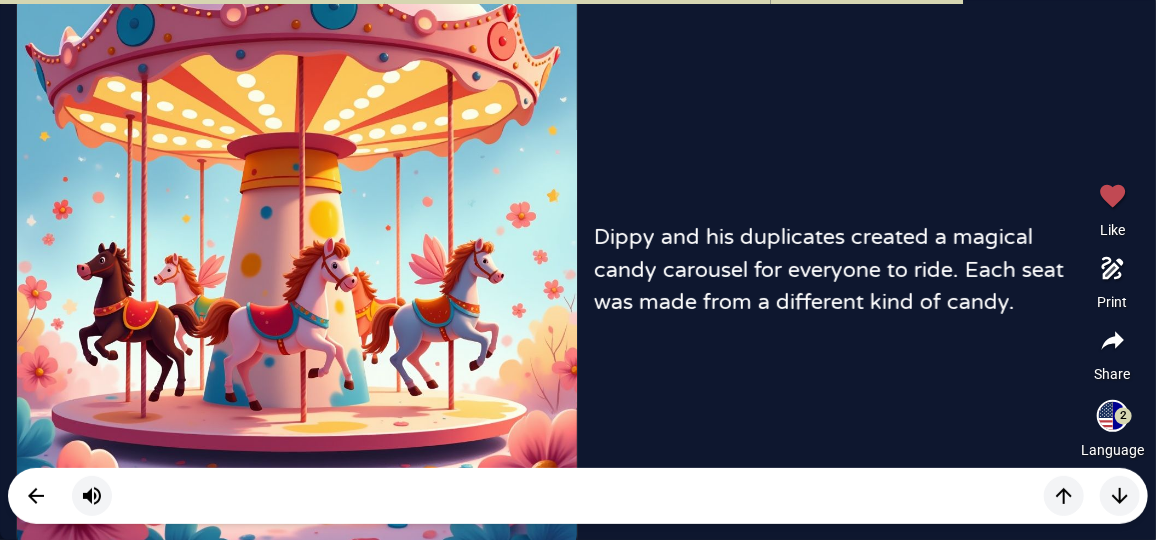 click at bounding box center [1092, 496] 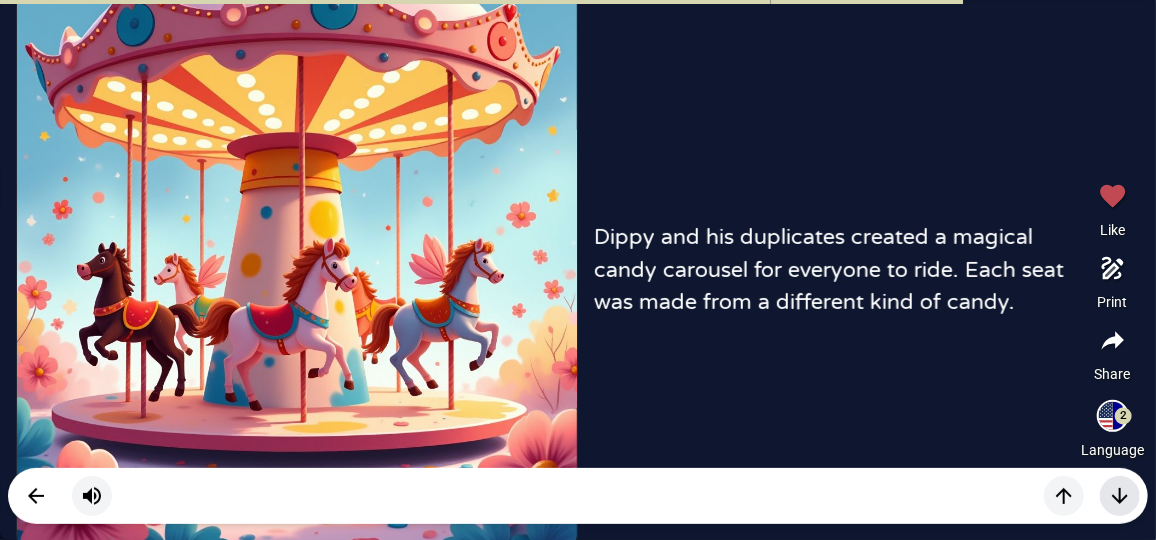 click 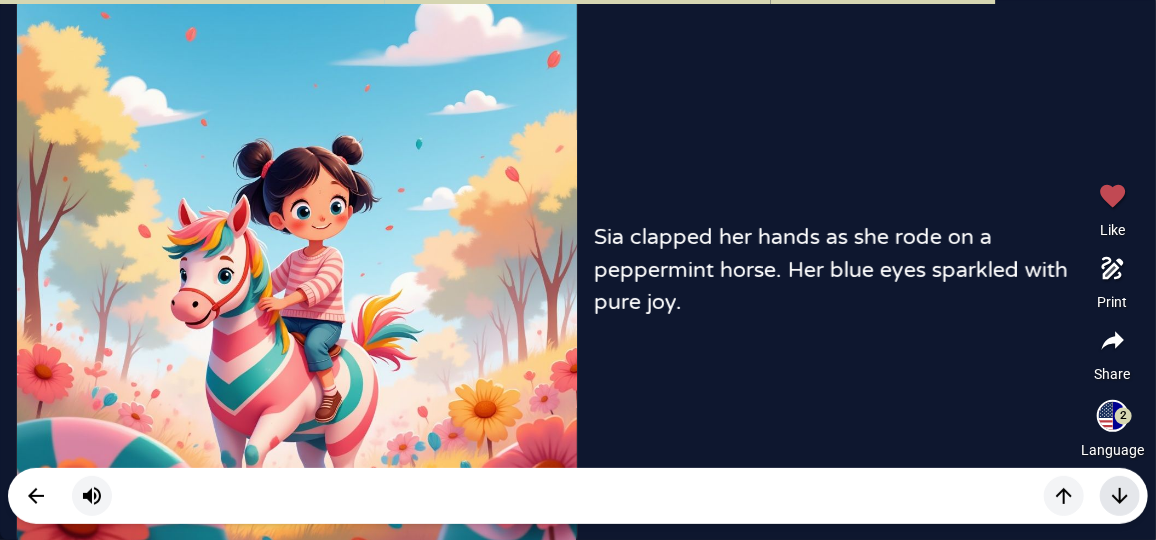 click 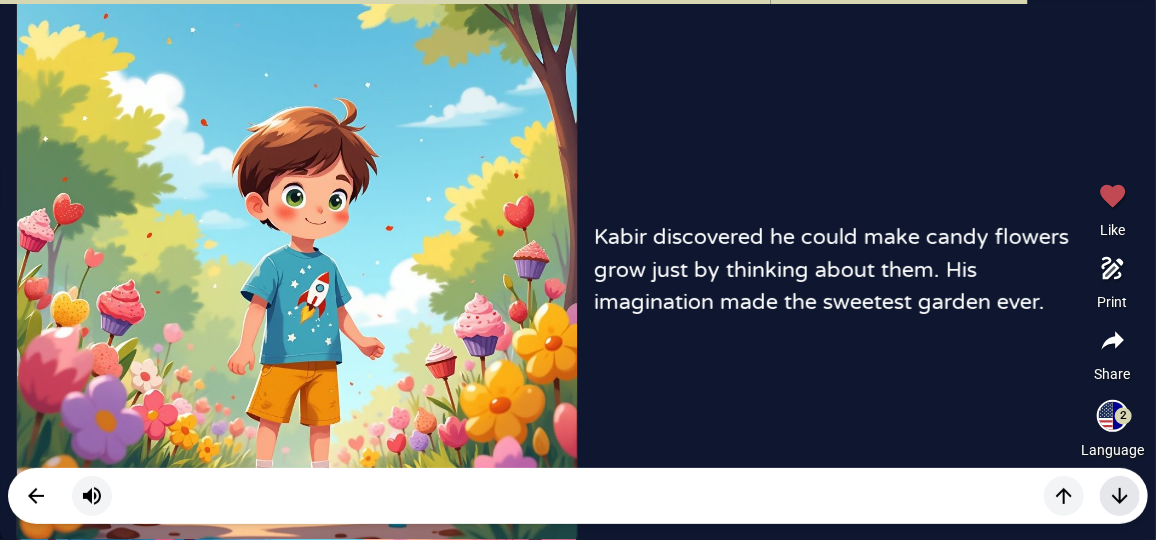 click at bounding box center (1120, 496) 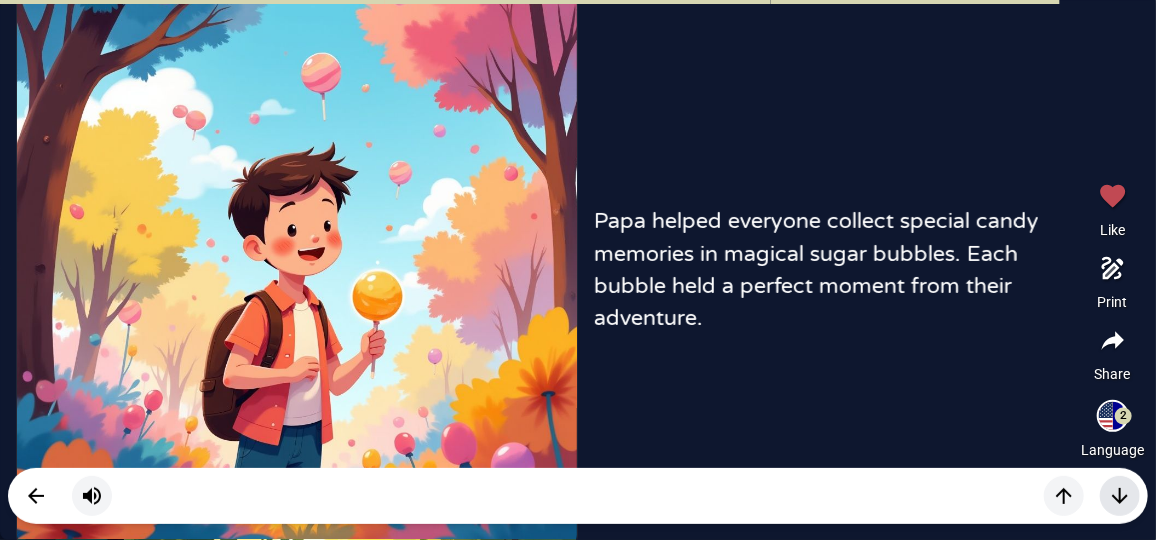 click 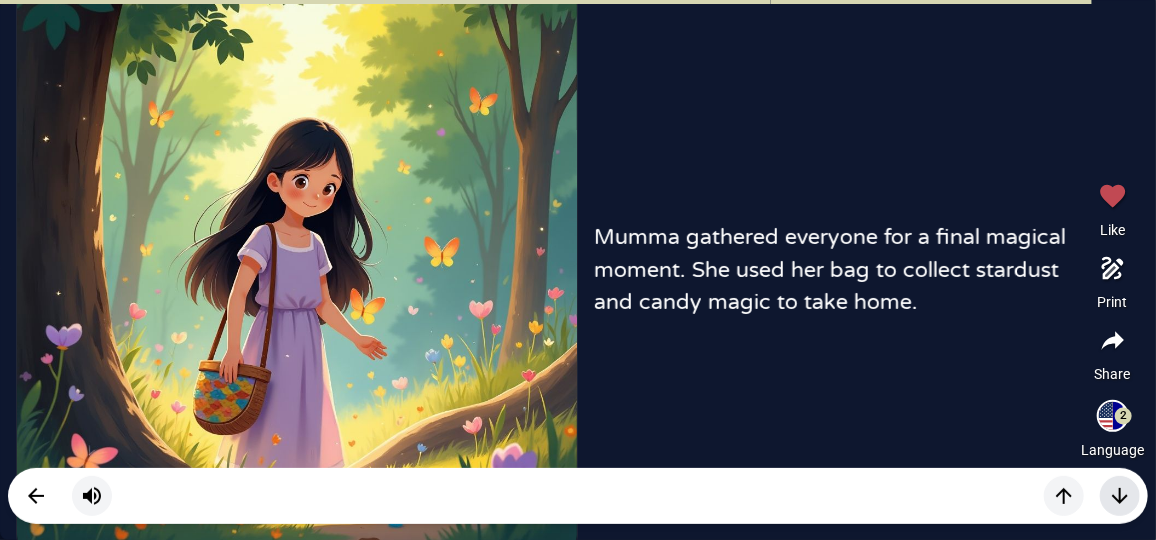 click 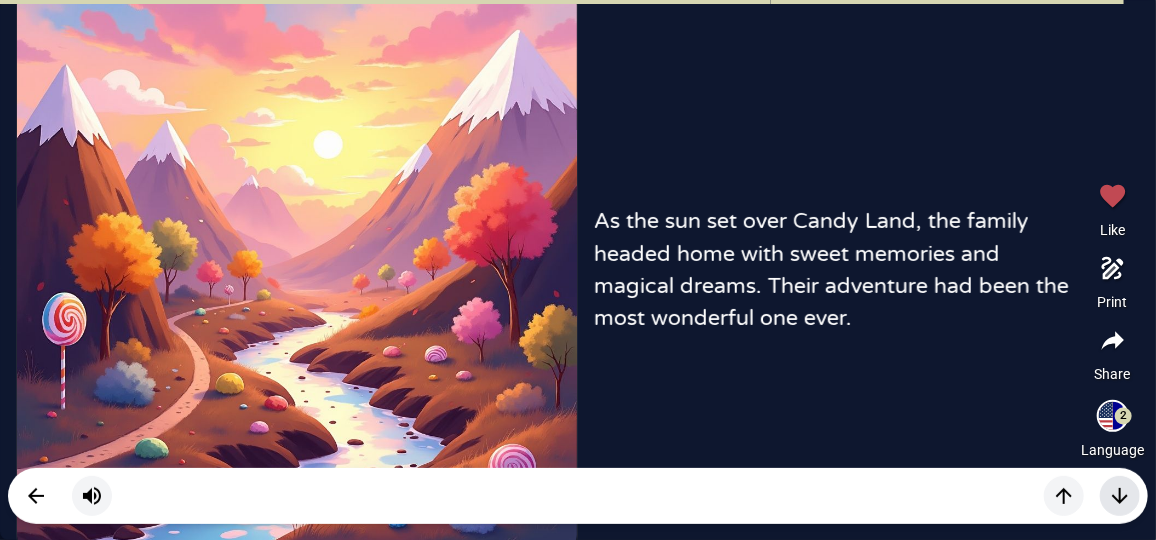 click 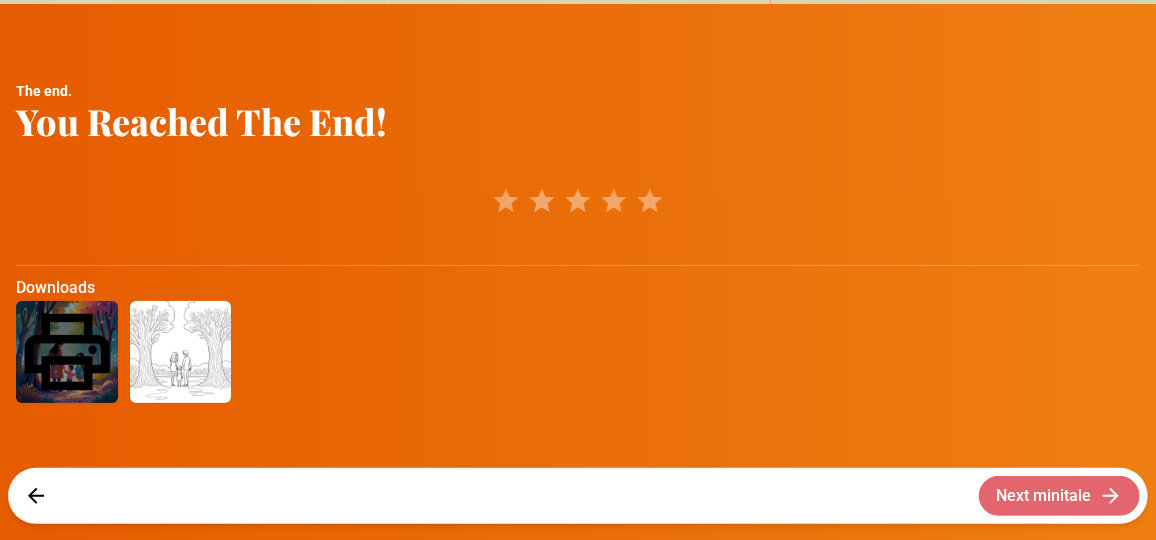 click 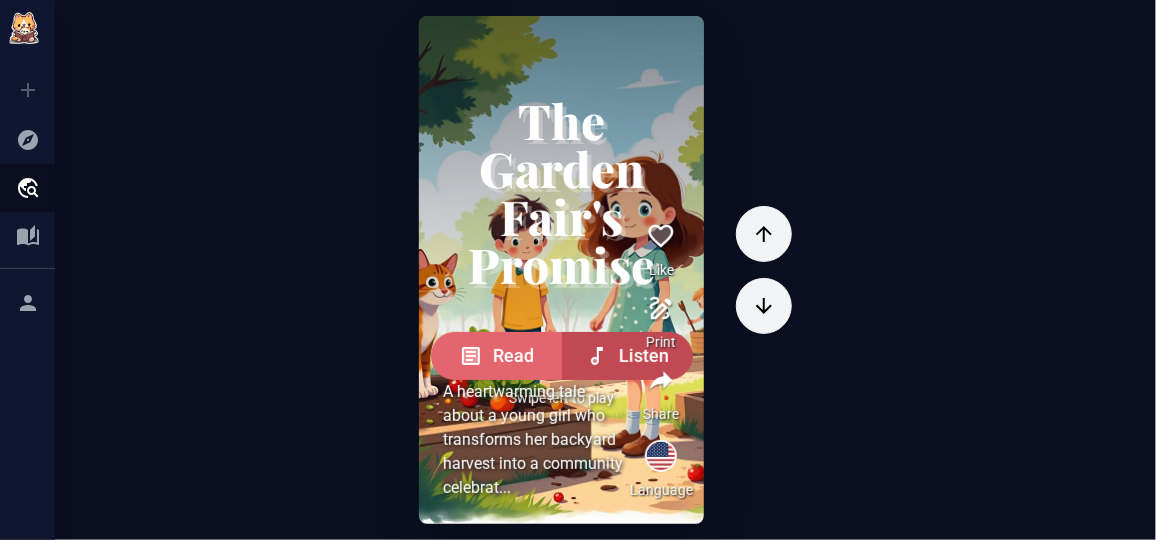 click on "Read" at bounding box center [496, 356] 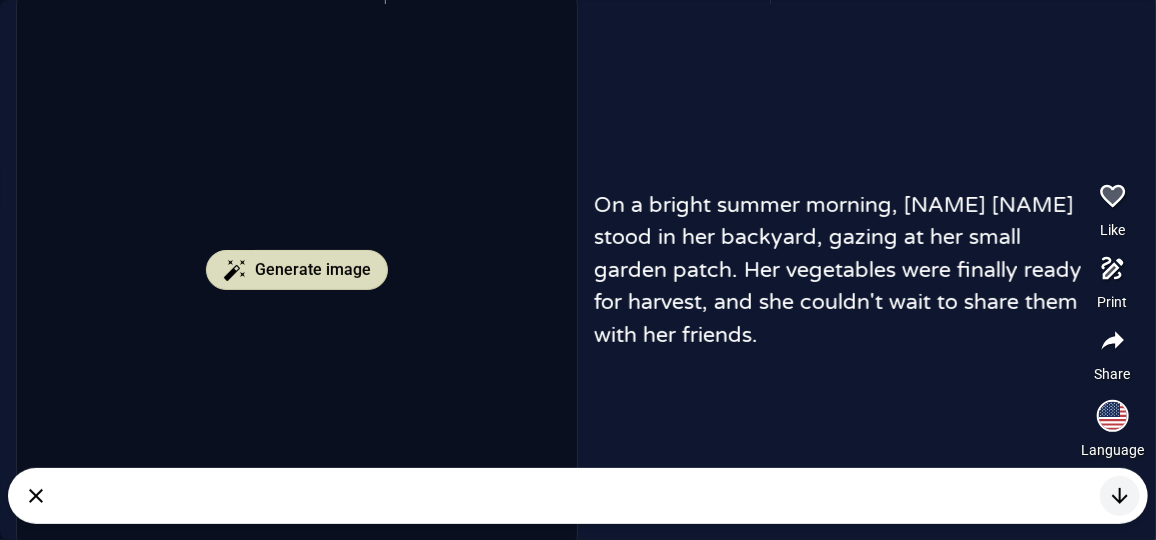 click on "Generate image" at bounding box center [297, 270] 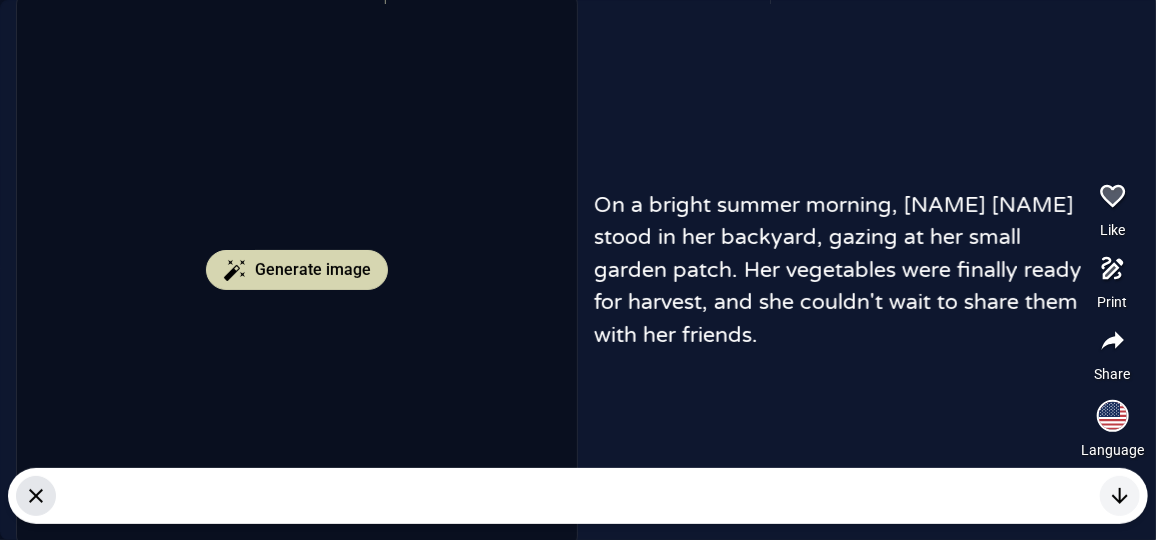 click 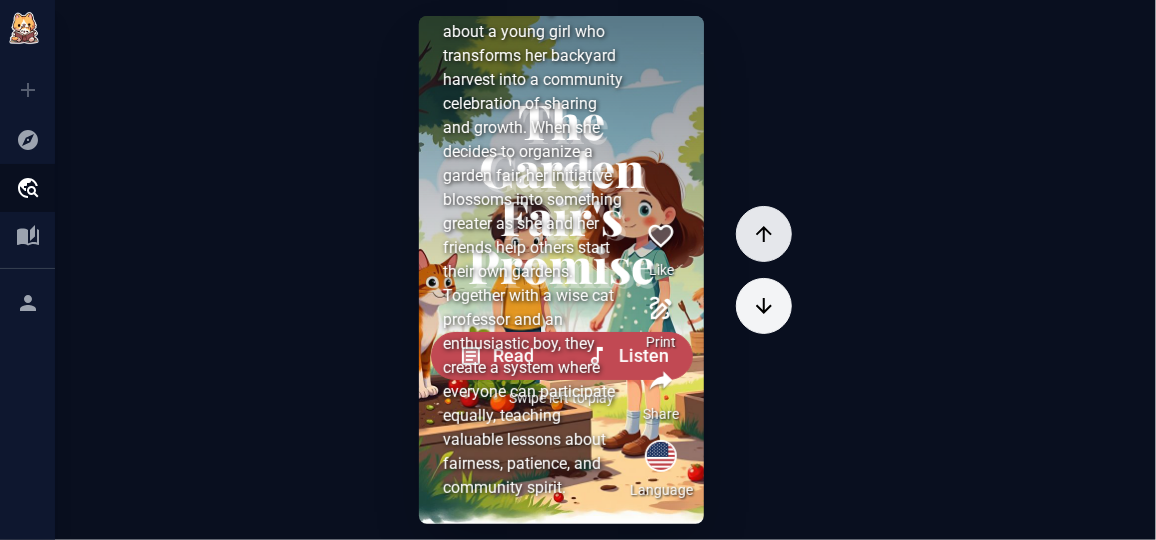 click at bounding box center (764, 234) 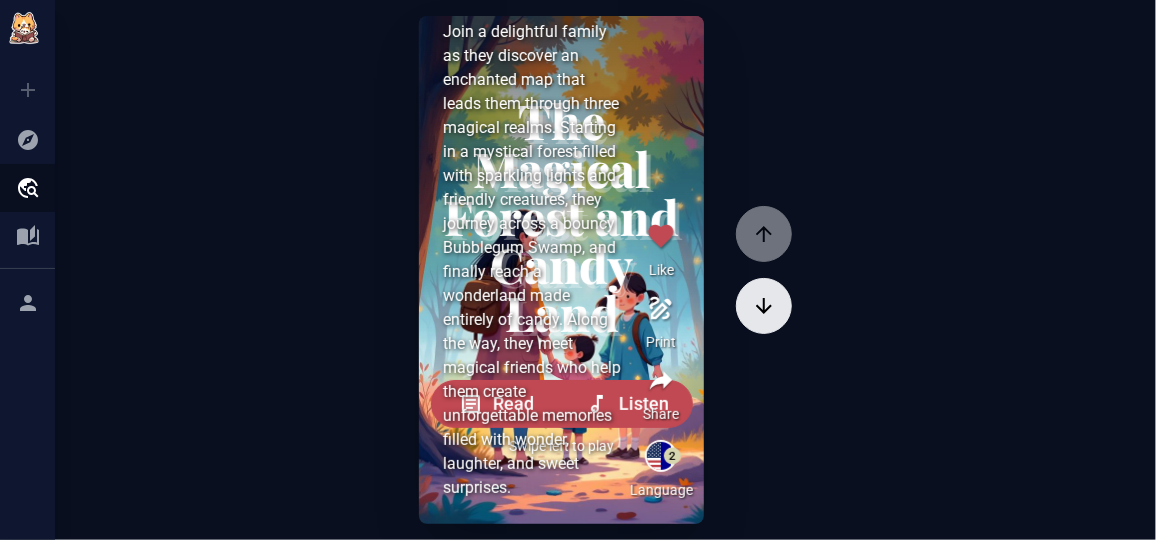 click 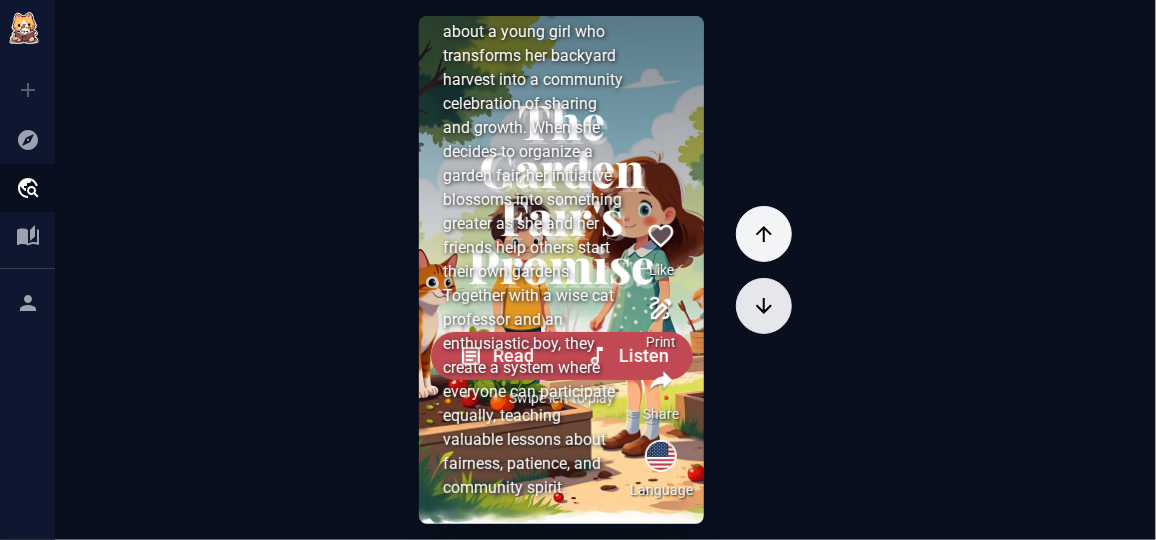 click 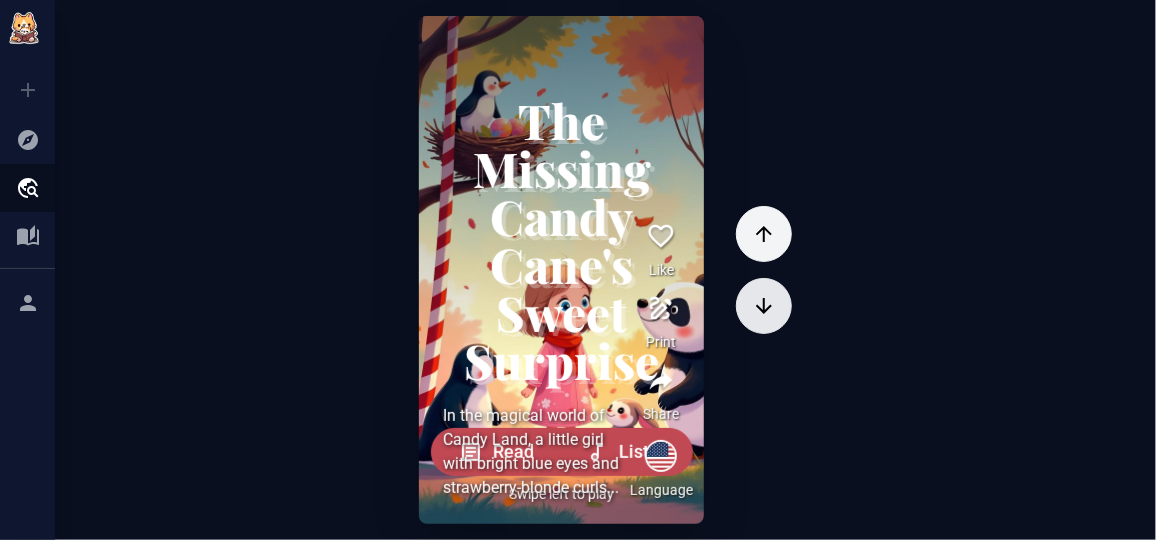 click 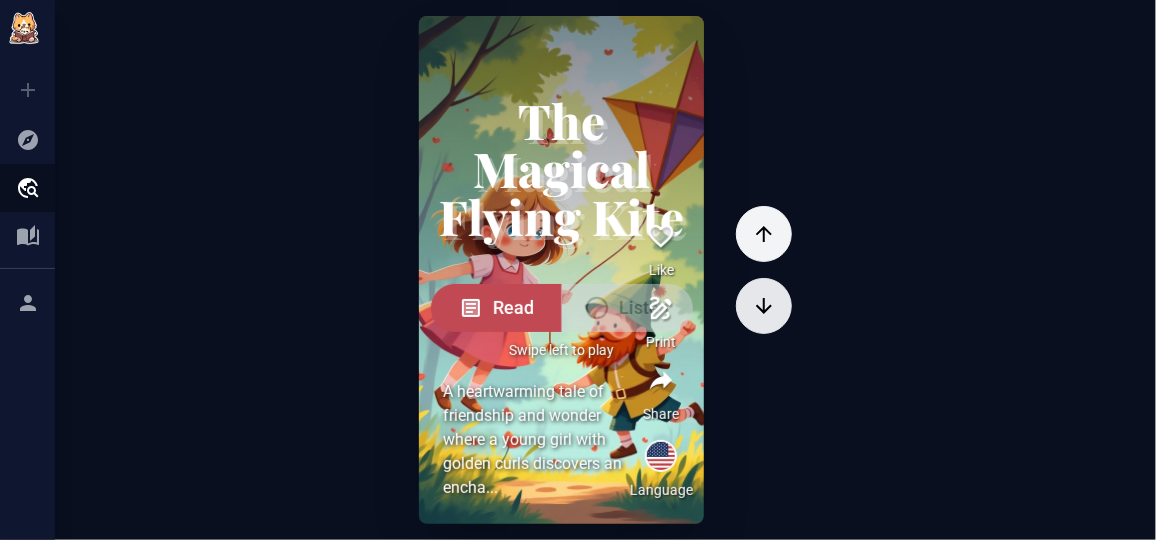 click 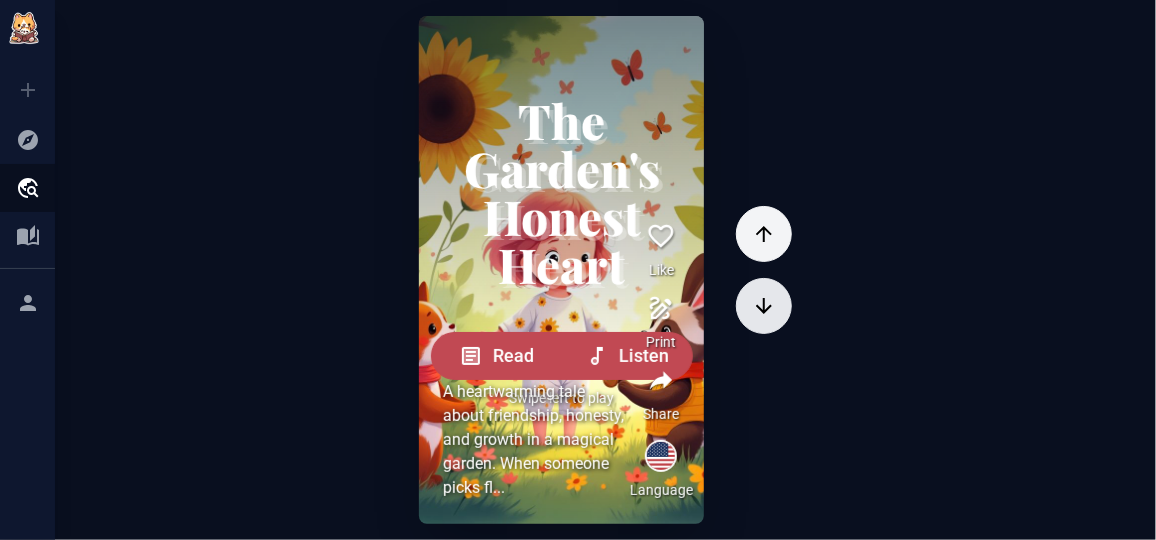 click 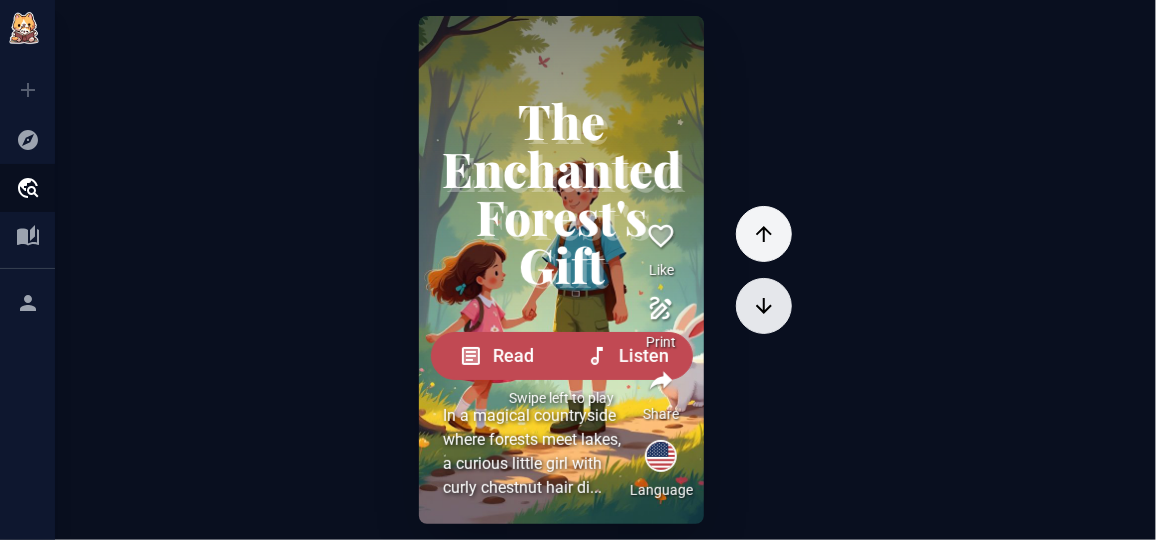 click 